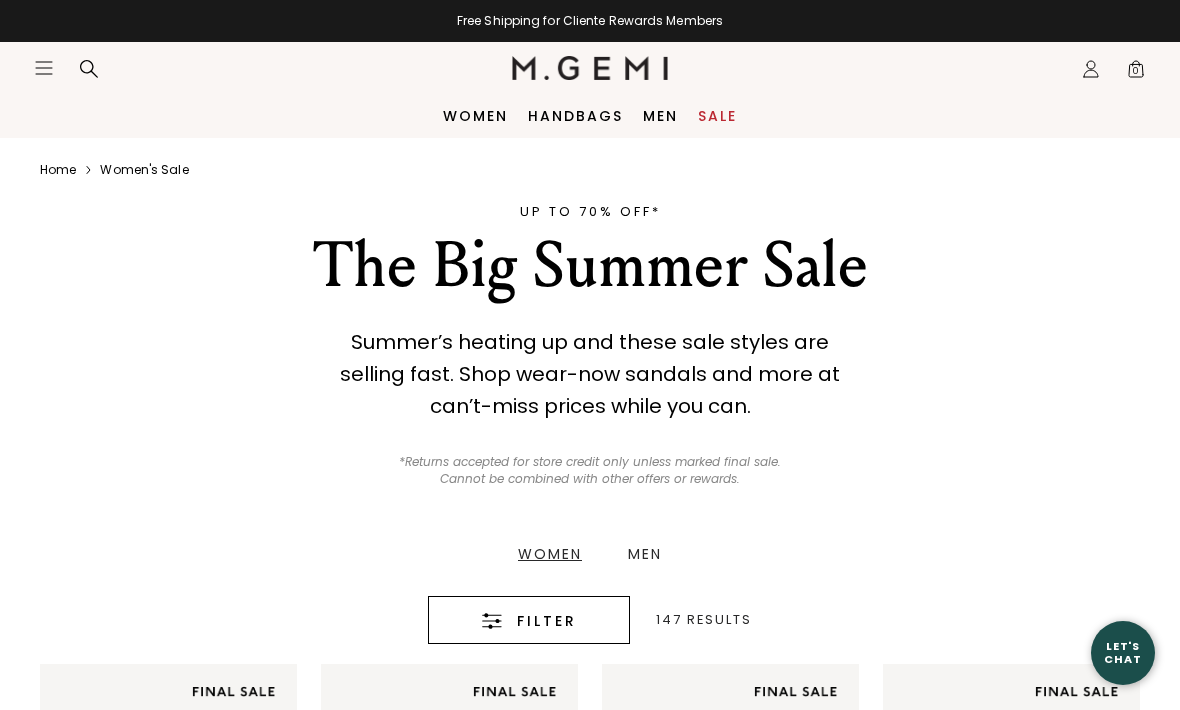 scroll, scrollTop: 0, scrollLeft: 0, axis: both 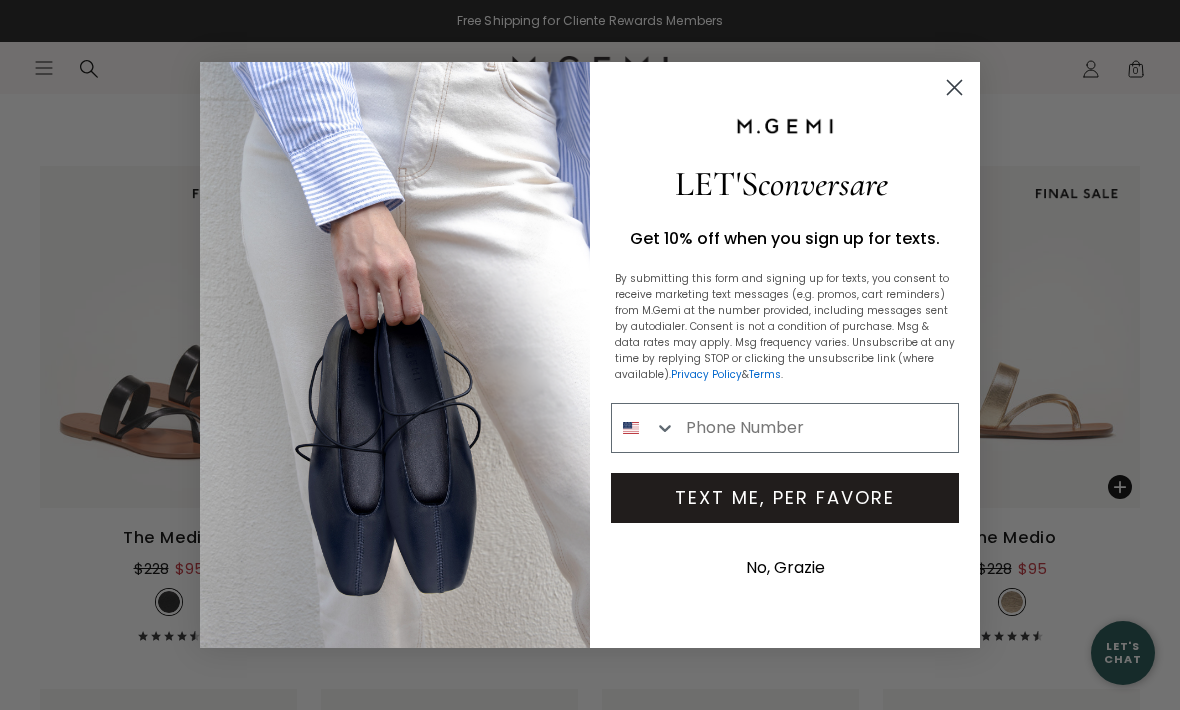 click 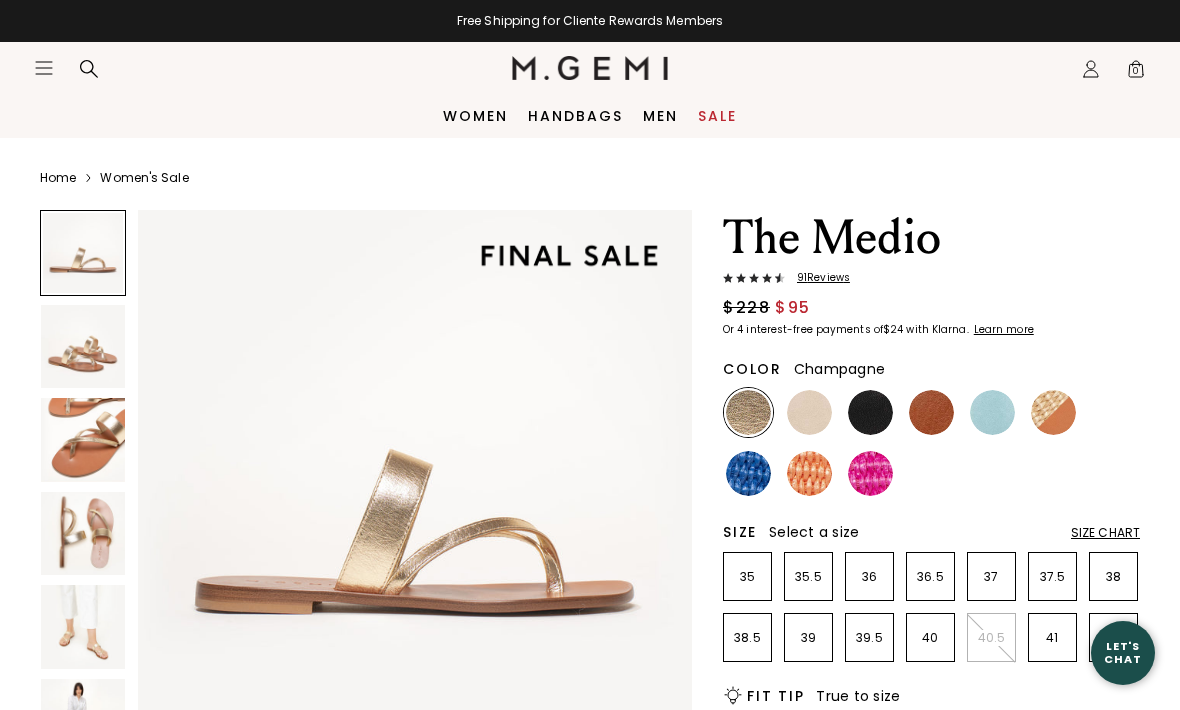 scroll, scrollTop: 0, scrollLeft: 0, axis: both 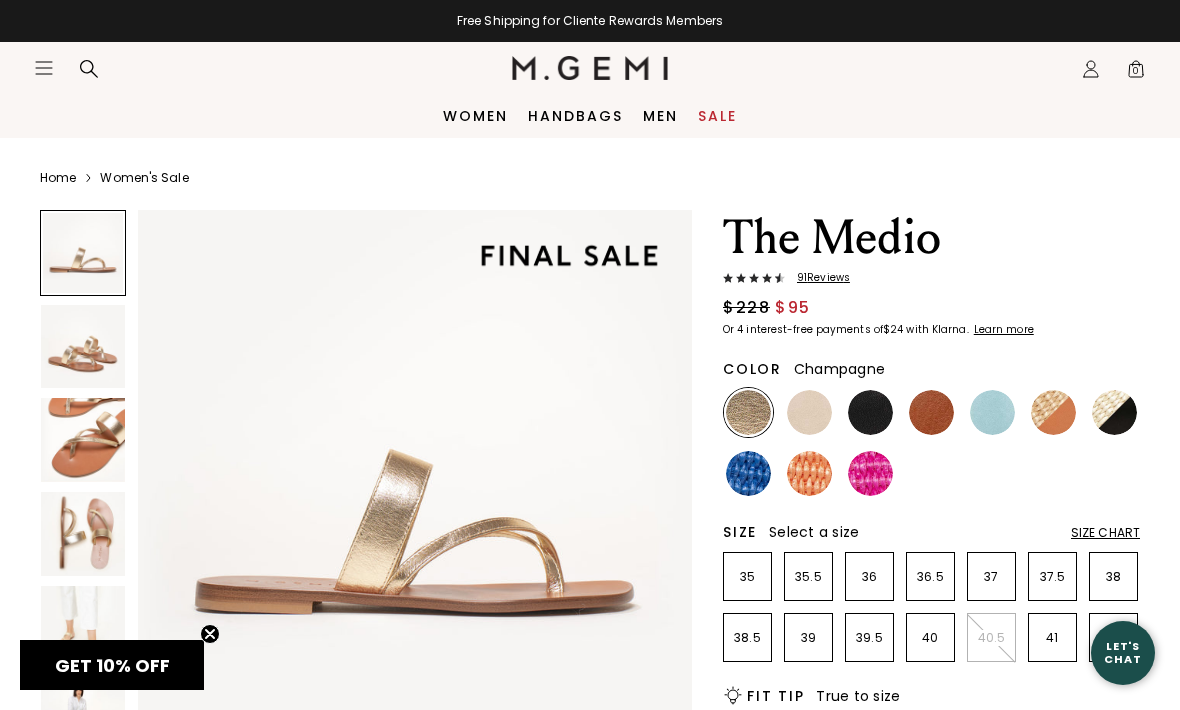 click on "Size Chart" at bounding box center [1105, 533] 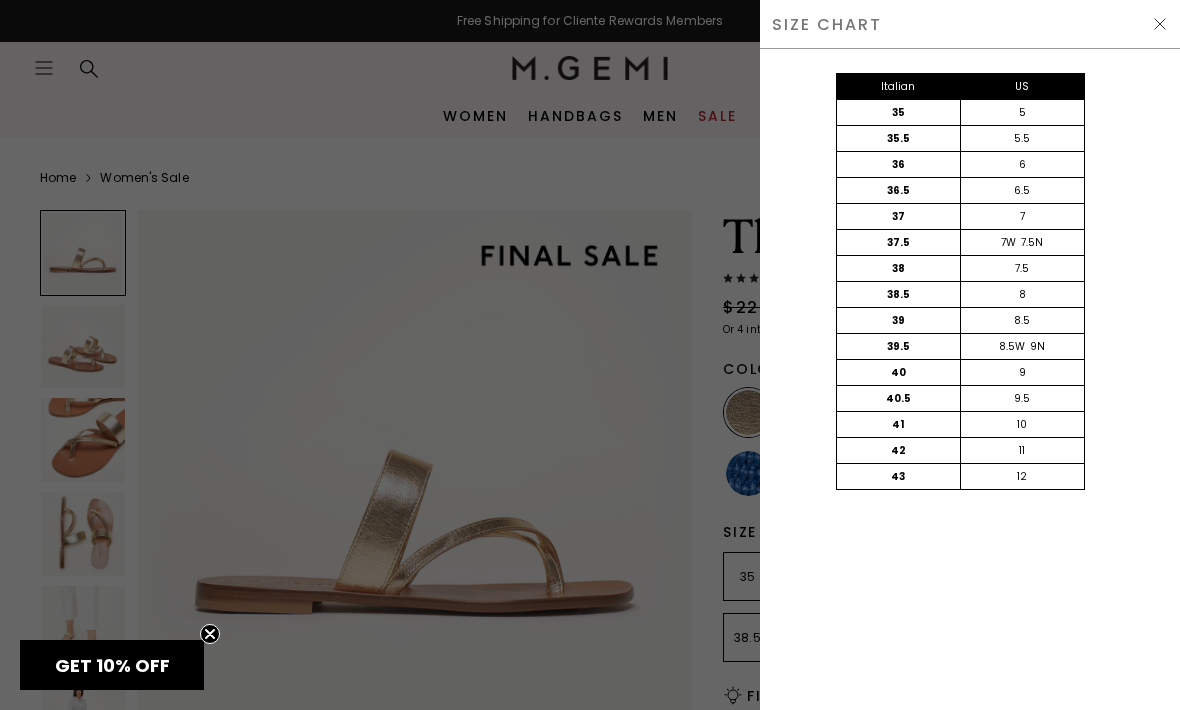 click at bounding box center [1160, 24] 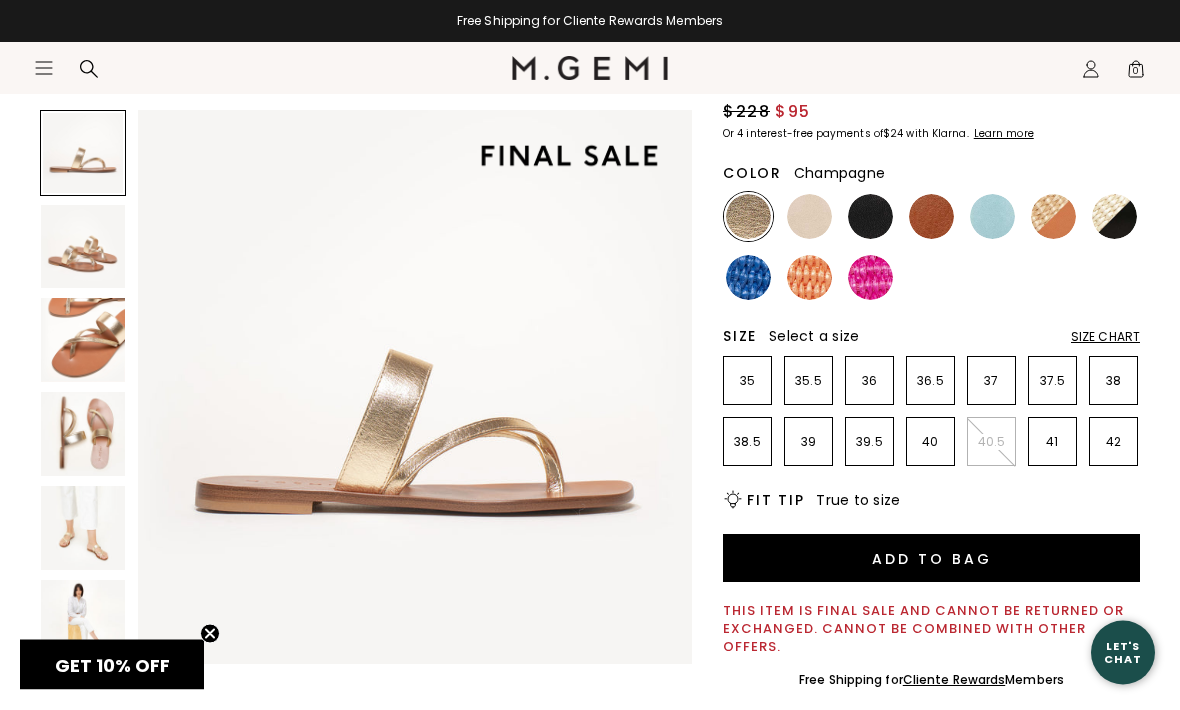 scroll, scrollTop: 196, scrollLeft: 0, axis: vertical 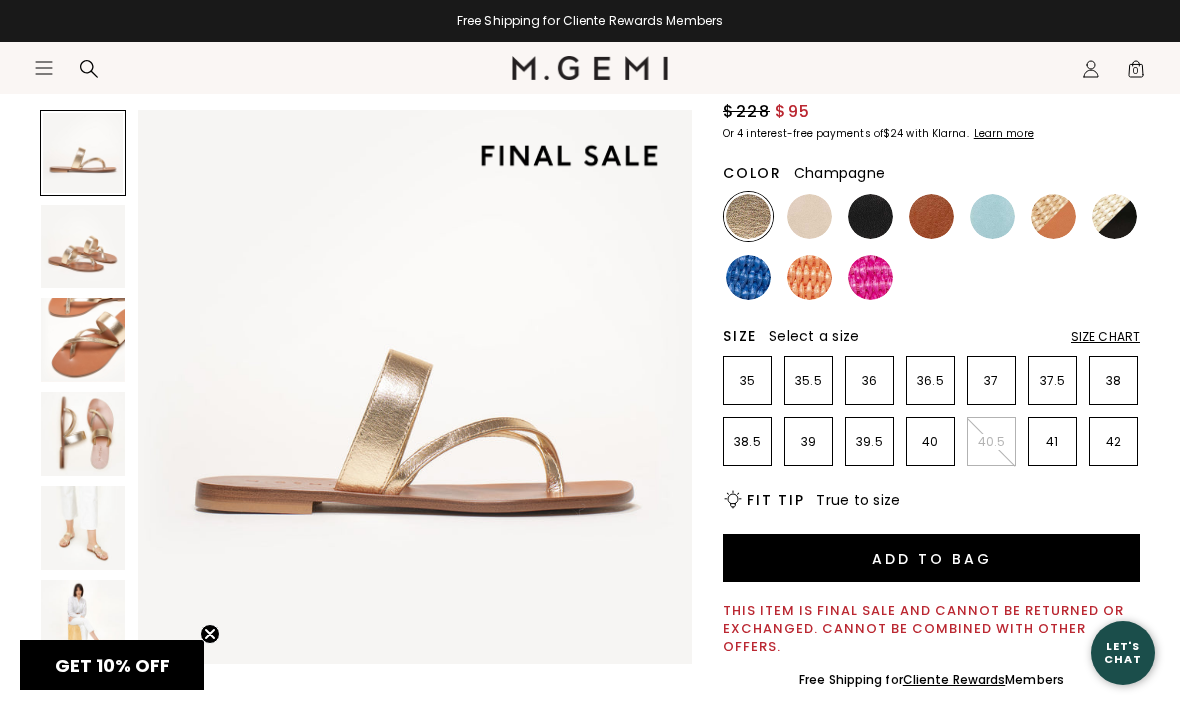 click at bounding box center [1053, 216] 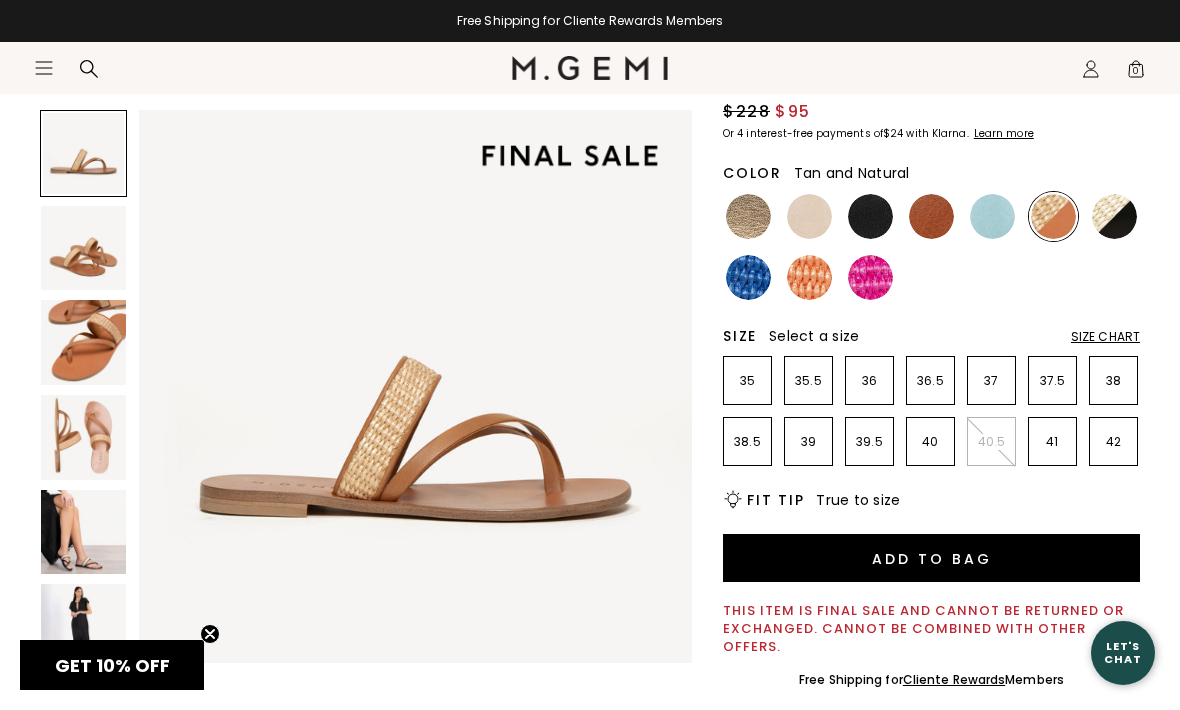 scroll, scrollTop: 0, scrollLeft: 0, axis: both 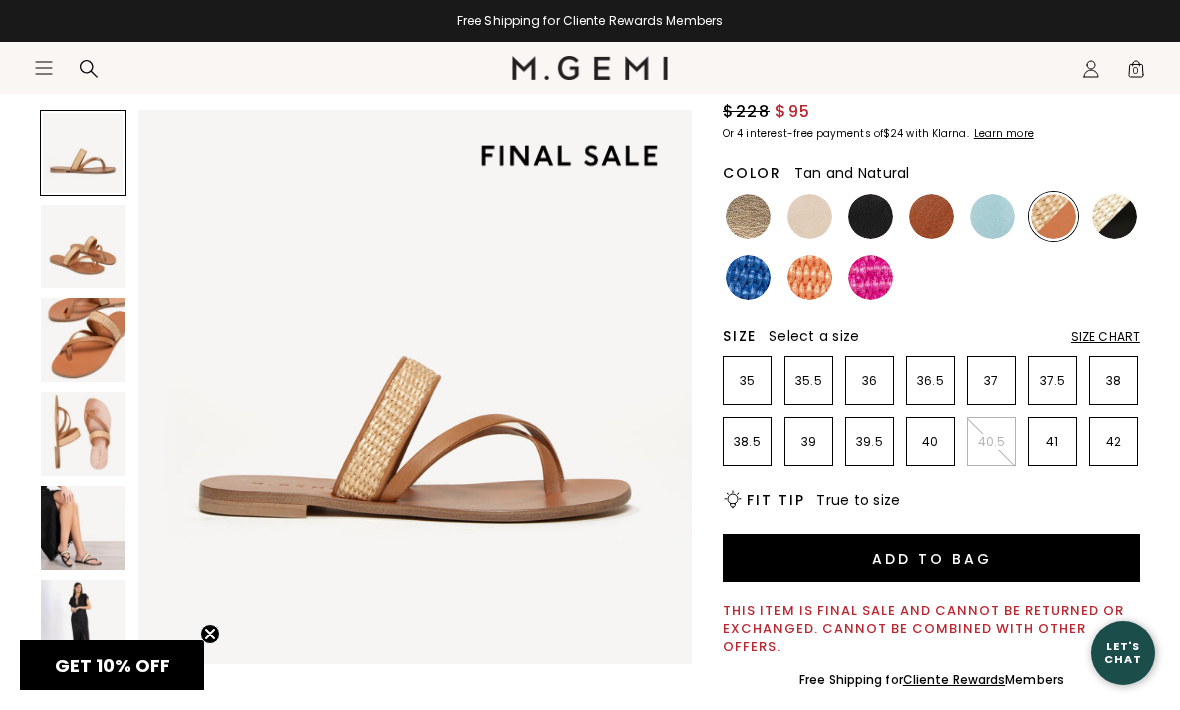 click at bounding box center [1114, 216] 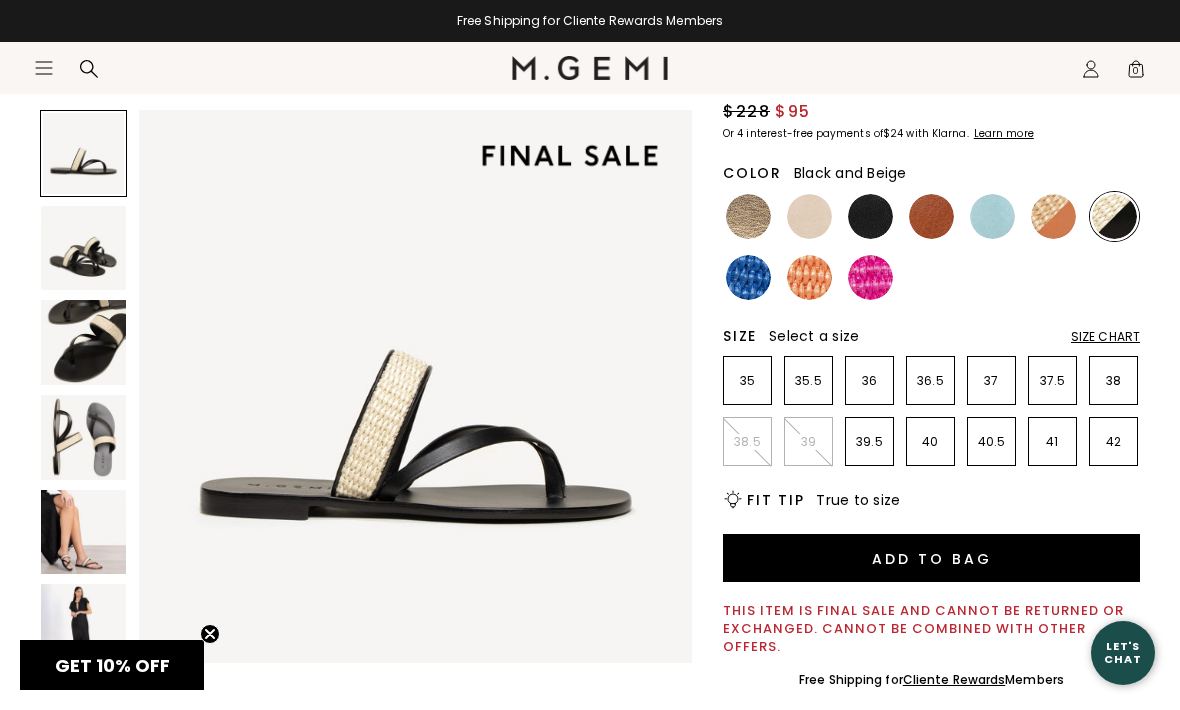 scroll, scrollTop: 0, scrollLeft: 0, axis: both 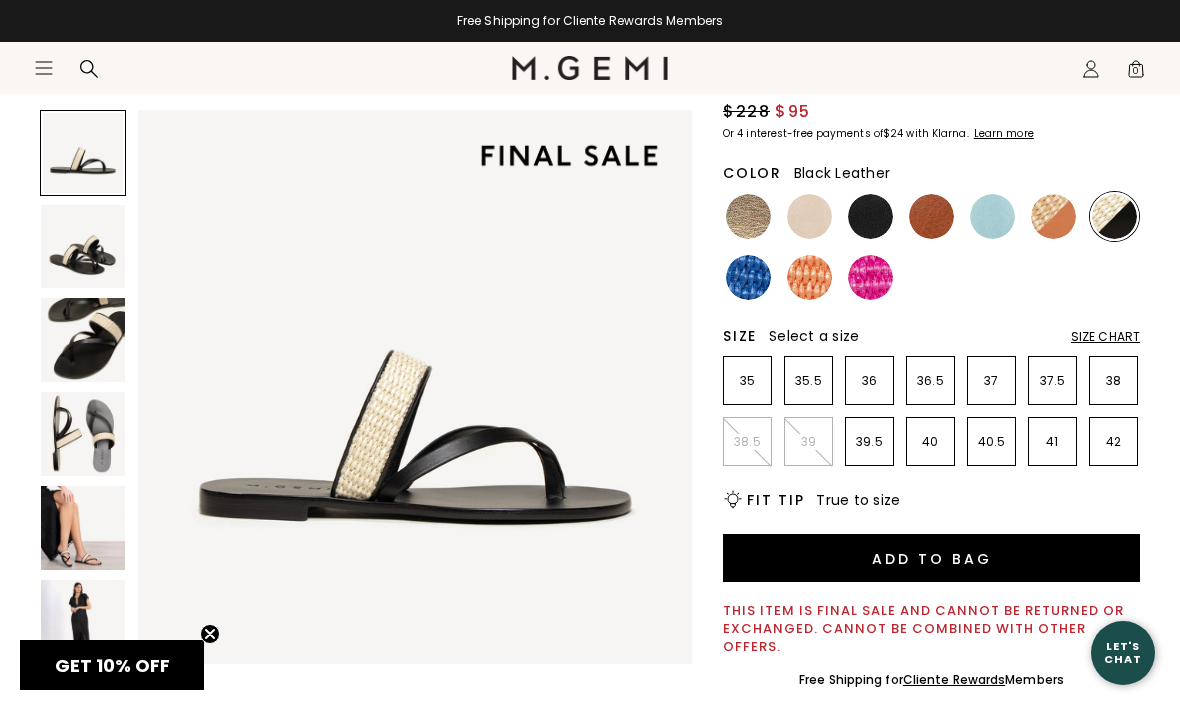 click at bounding box center [870, 216] 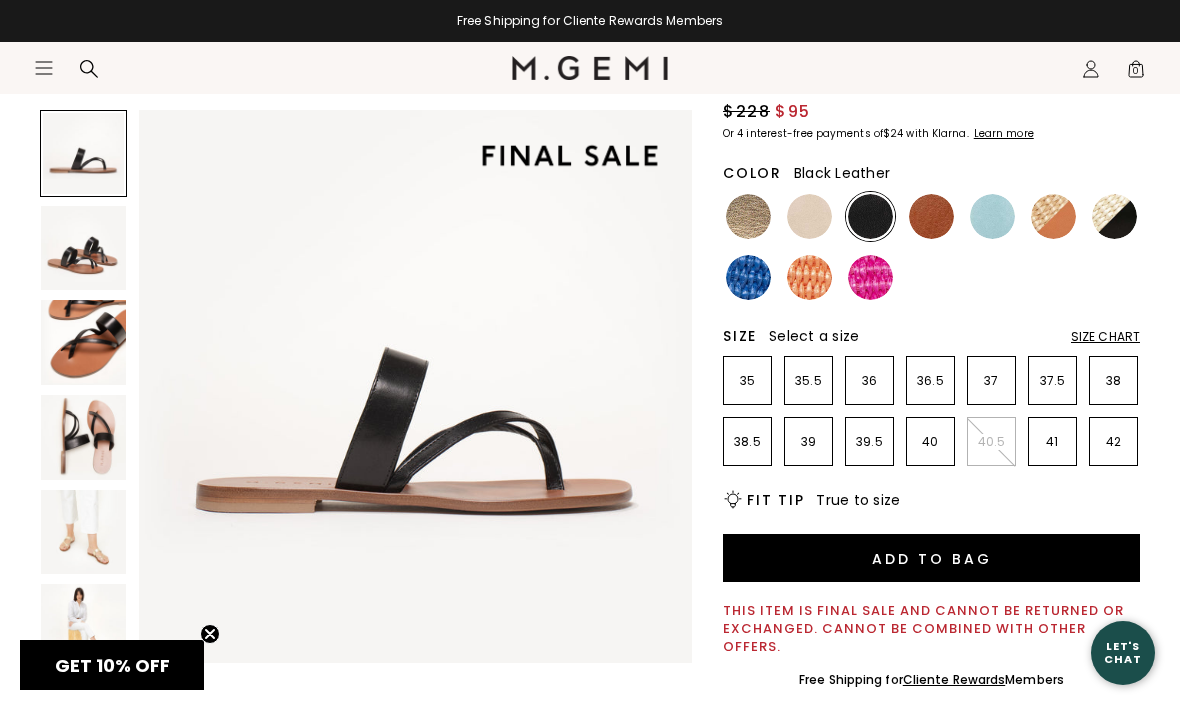 scroll, scrollTop: 0, scrollLeft: 0, axis: both 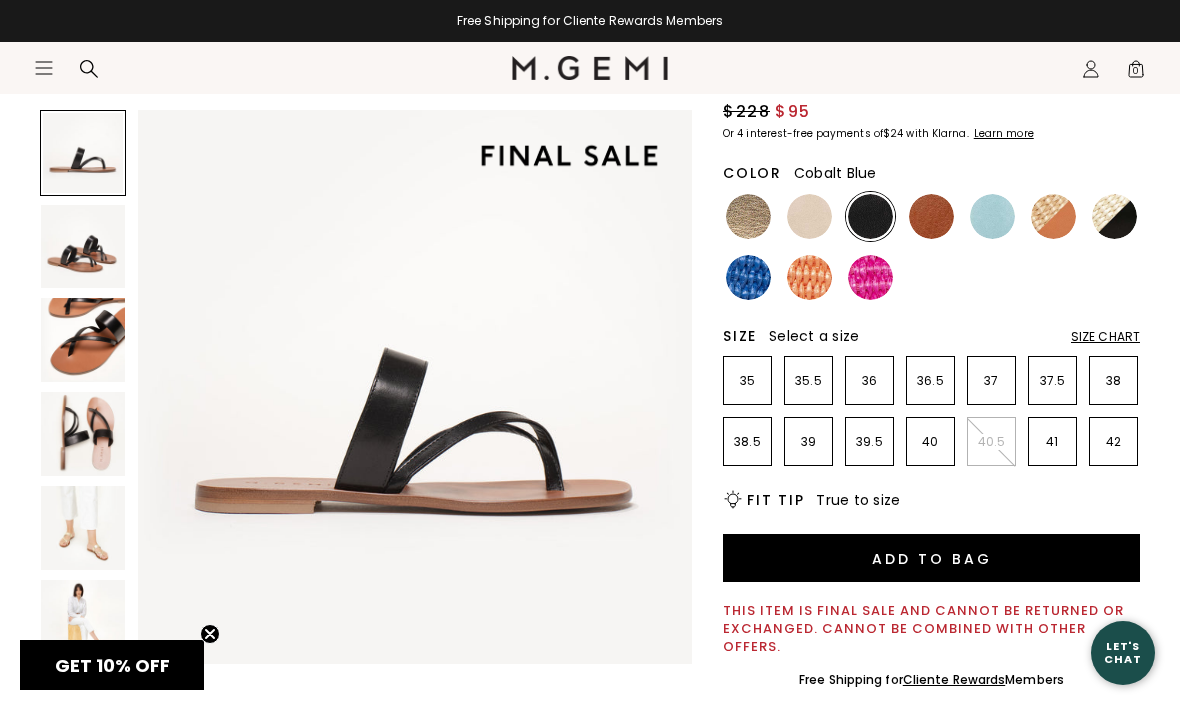 click at bounding box center (748, 277) 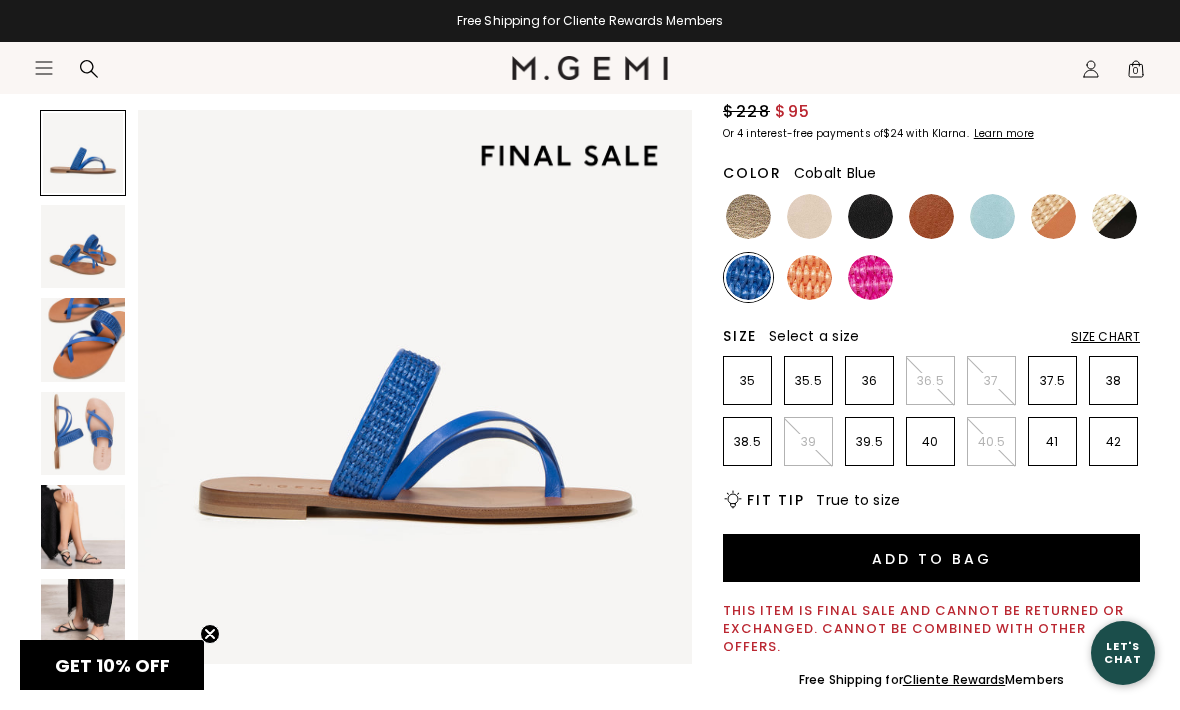 scroll, scrollTop: 0, scrollLeft: 0, axis: both 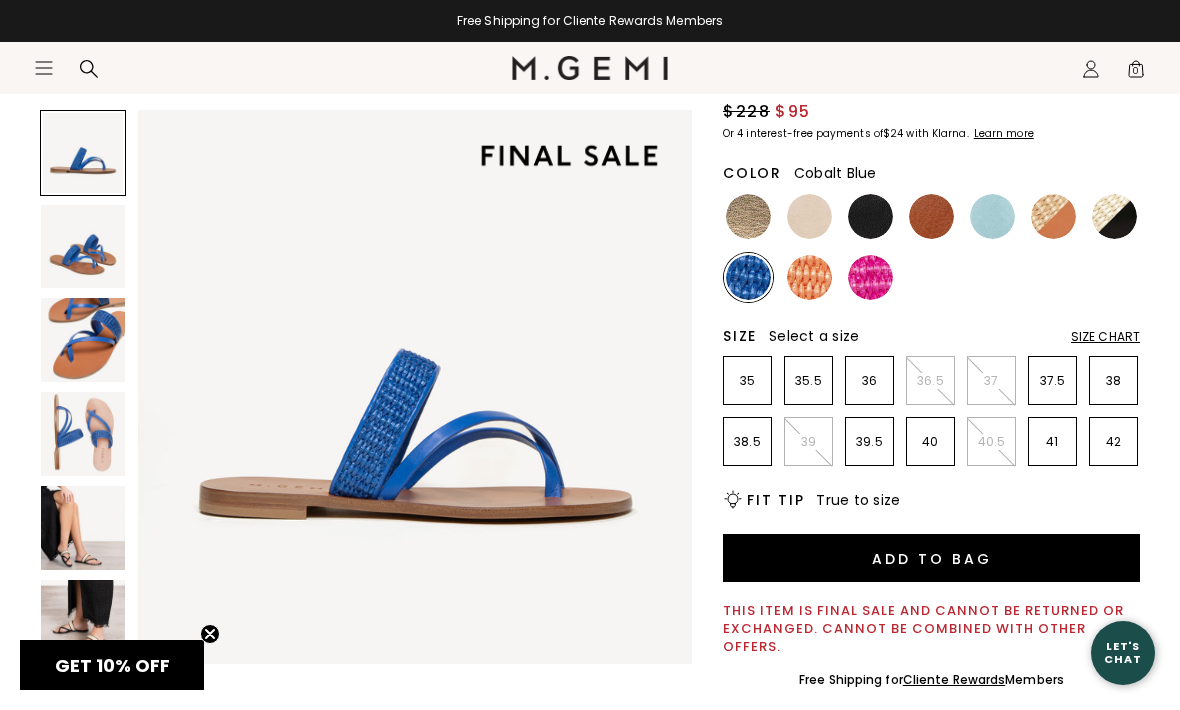 click at bounding box center (992, 216) 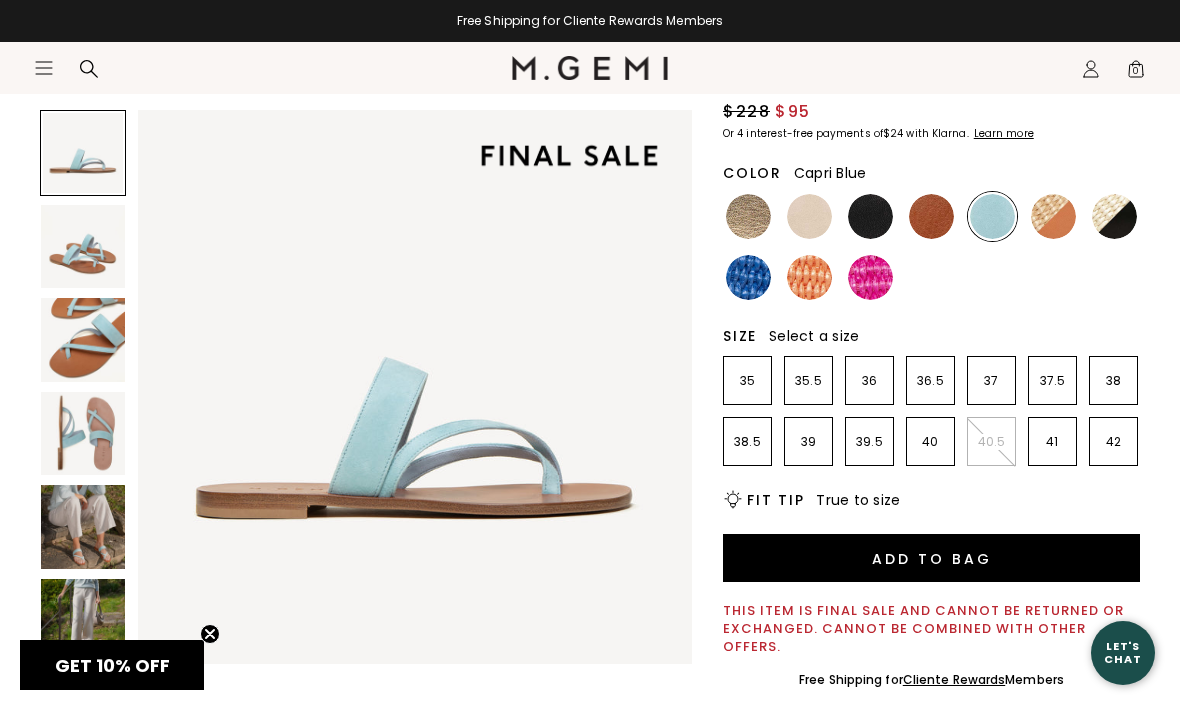 scroll, scrollTop: 0, scrollLeft: 0, axis: both 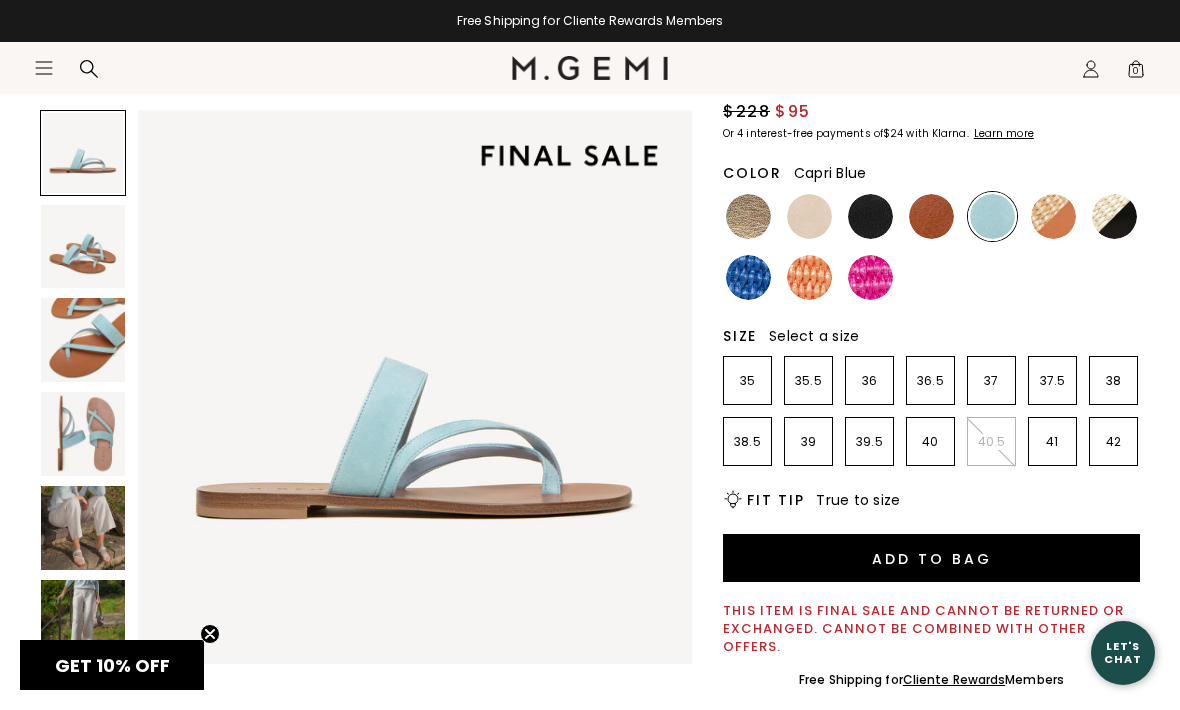 click at bounding box center [870, 277] 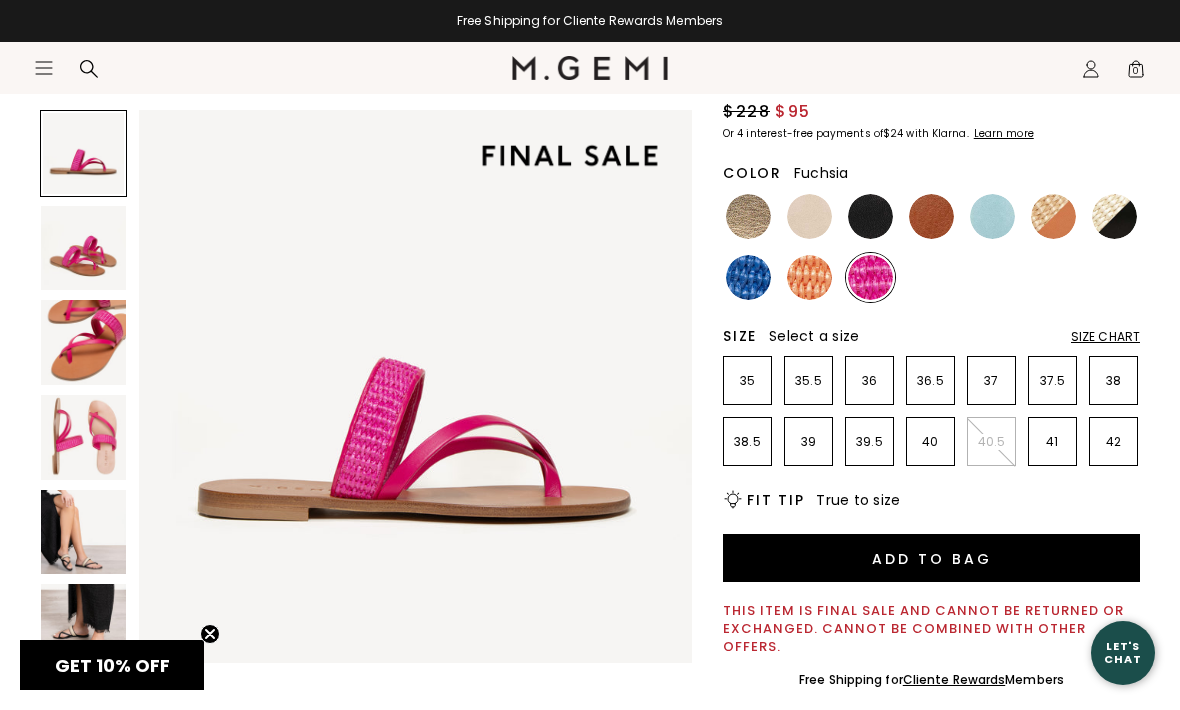 scroll, scrollTop: 0, scrollLeft: 0, axis: both 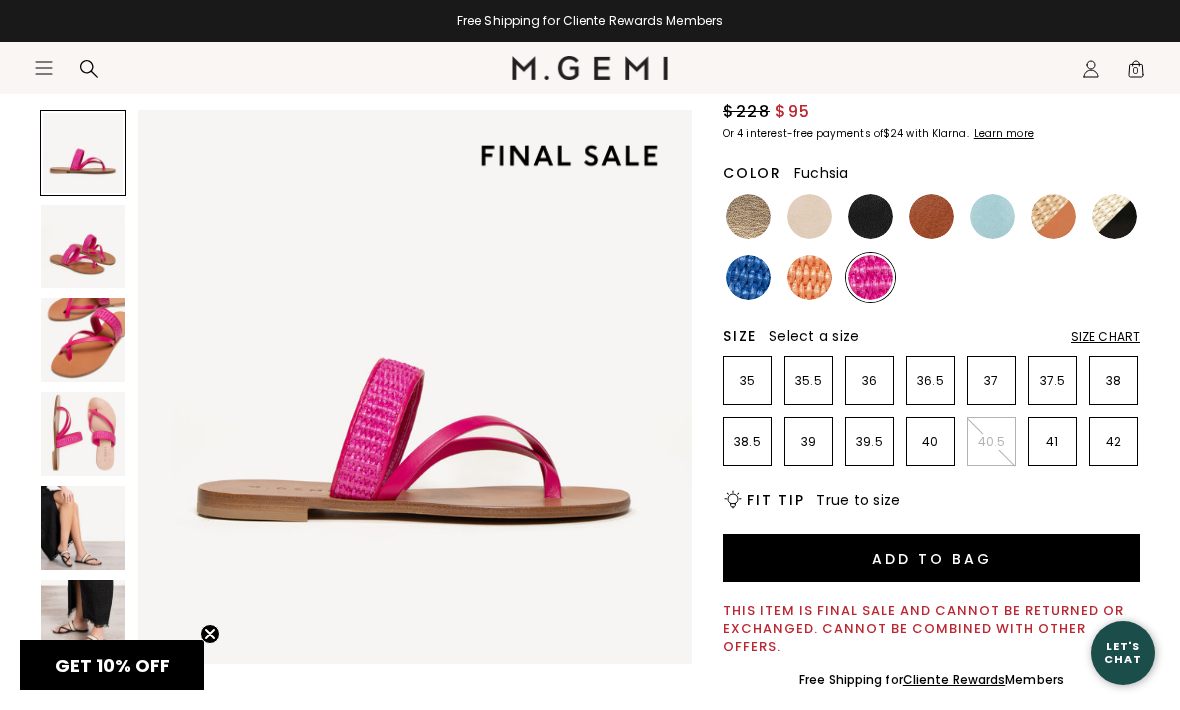 click at bounding box center (809, 216) 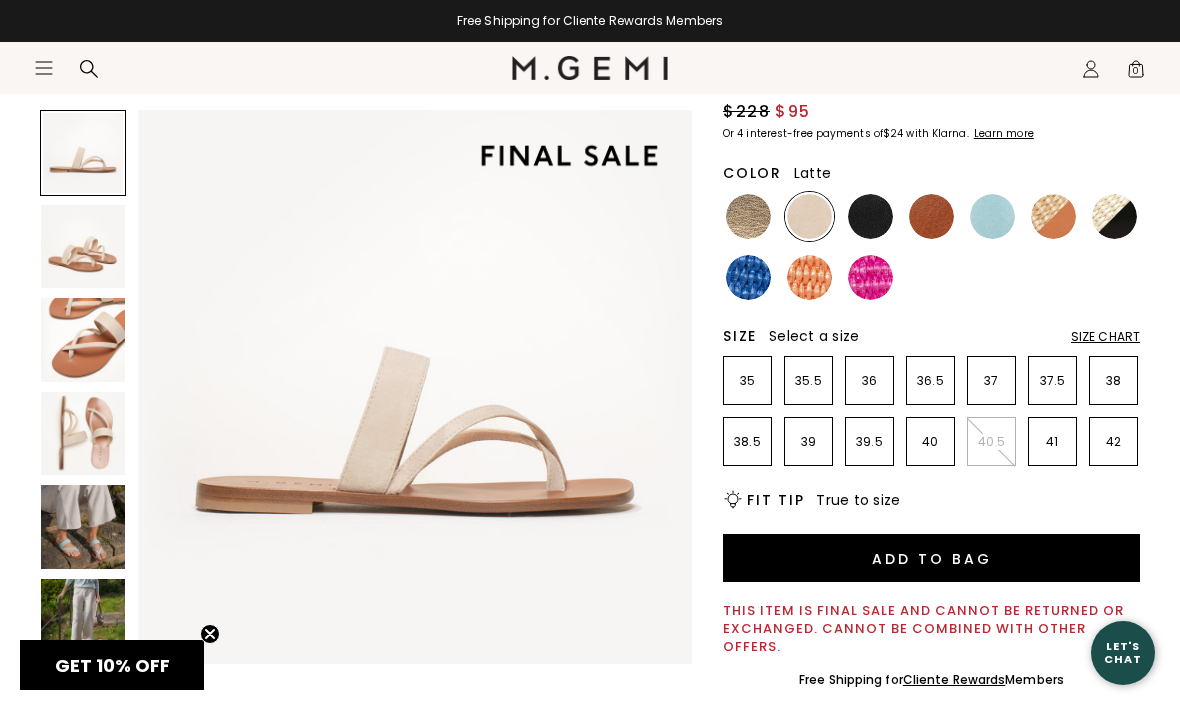 scroll, scrollTop: 0, scrollLeft: 0, axis: both 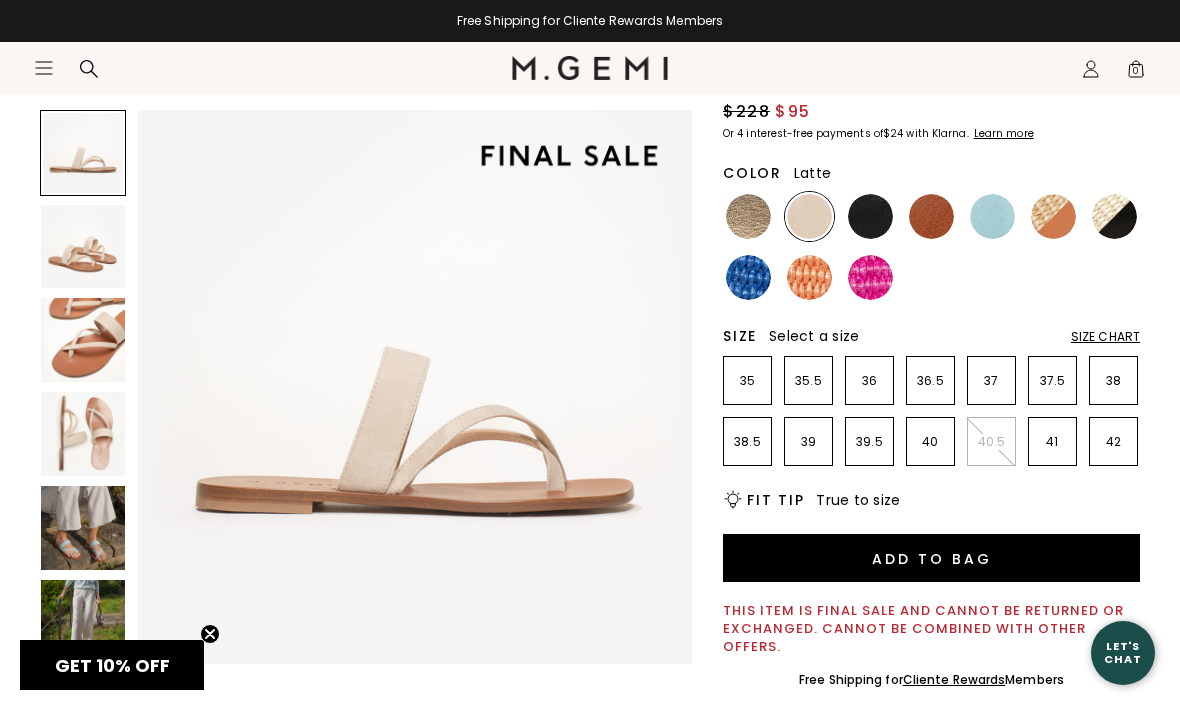 click at bounding box center [748, 216] 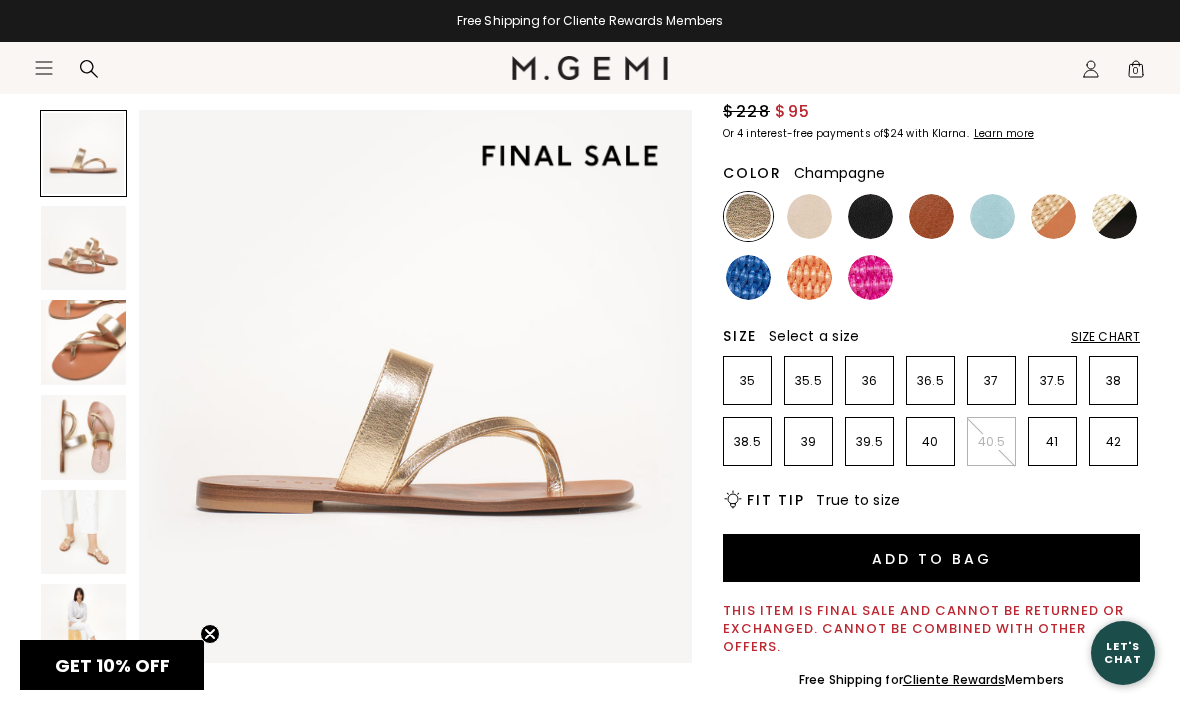 scroll, scrollTop: 0, scrollLeft: 0, axis: both 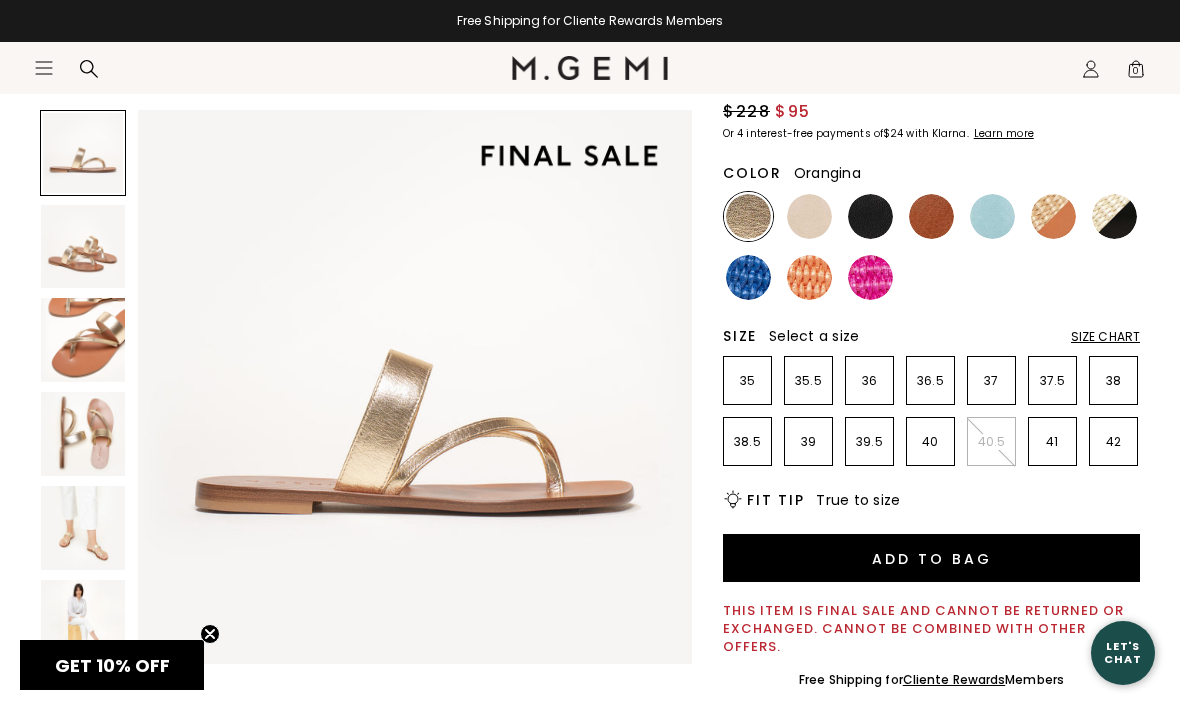 click at bounding box center [809, 277] 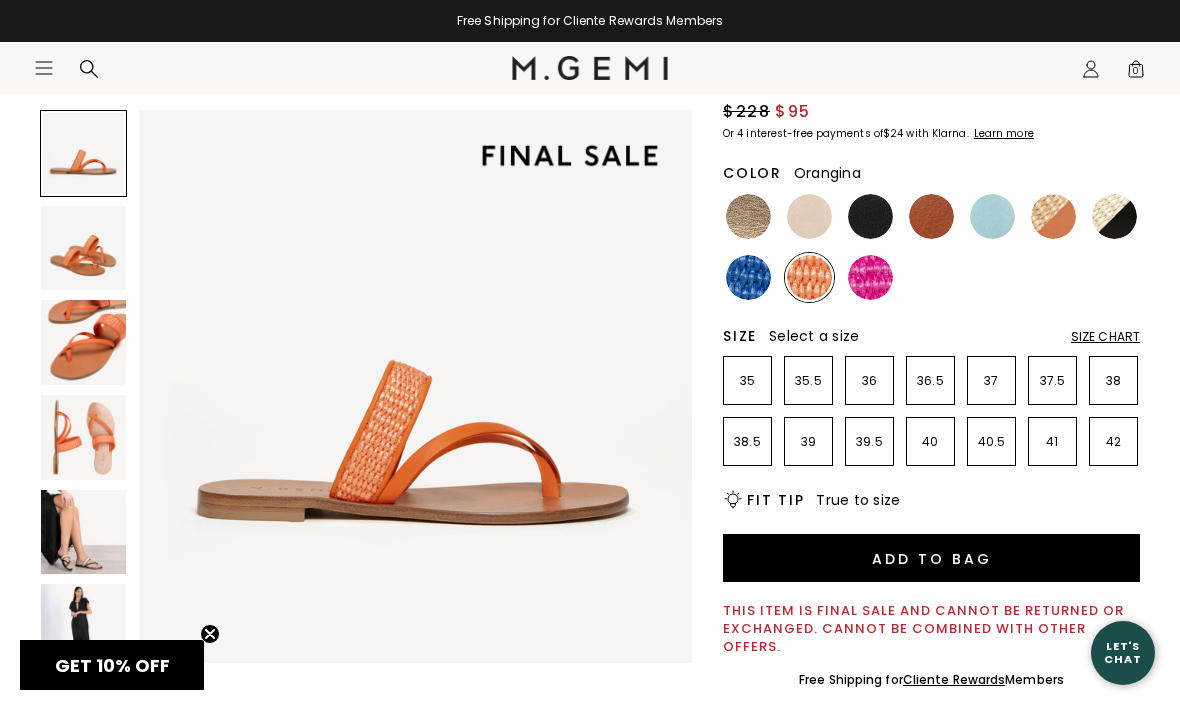 scroll, scrollTop: 0, scrollLeft: 0, axis: both 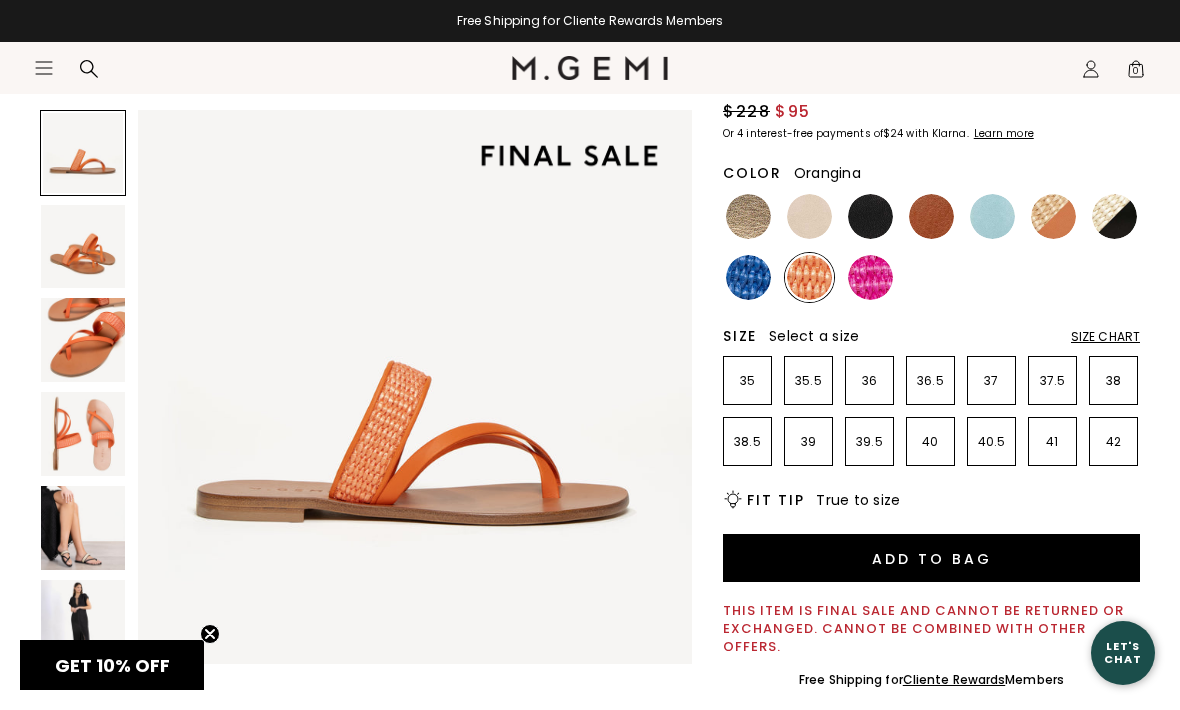 click at bounding box center [1053, 216] 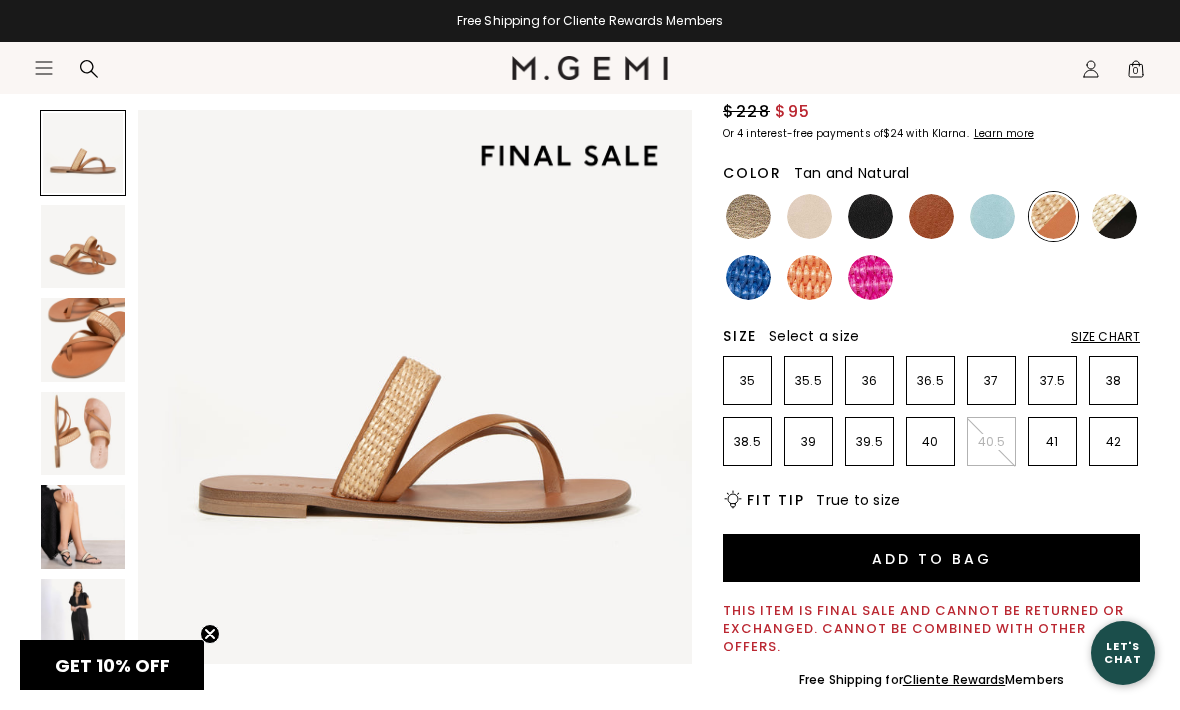 scroll, scrollTop: 0, scrollLeft: 0, axis: both 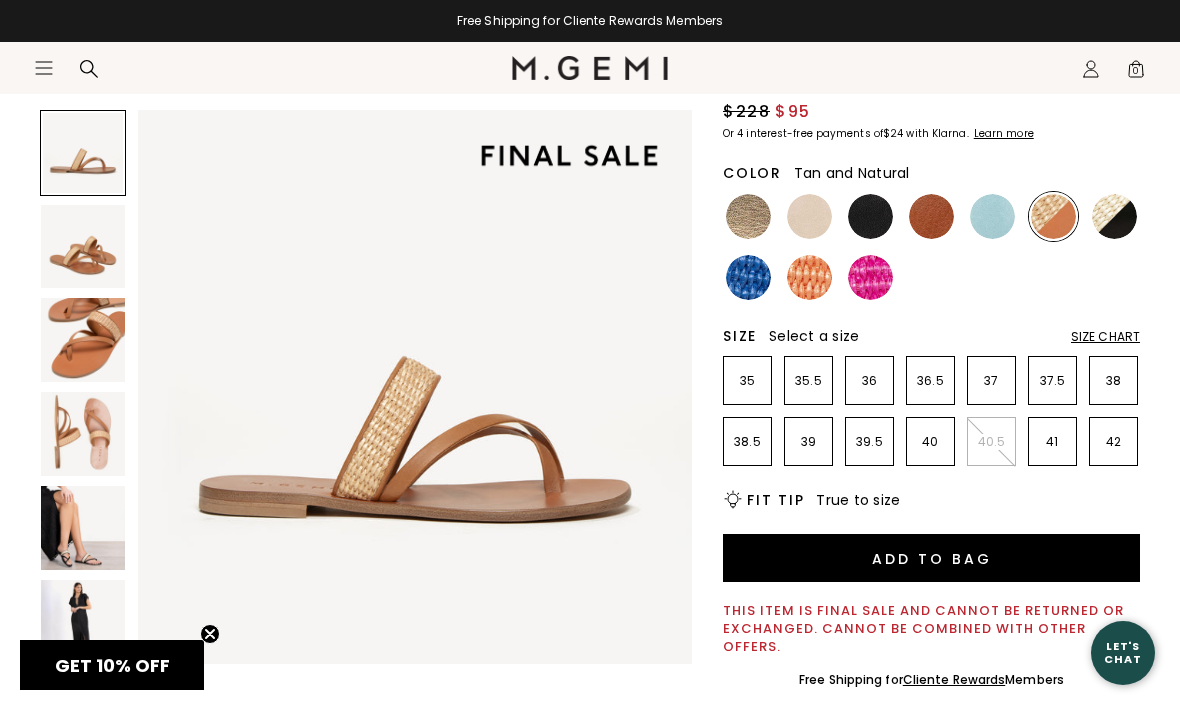 click at bounding box center [1114, 216] 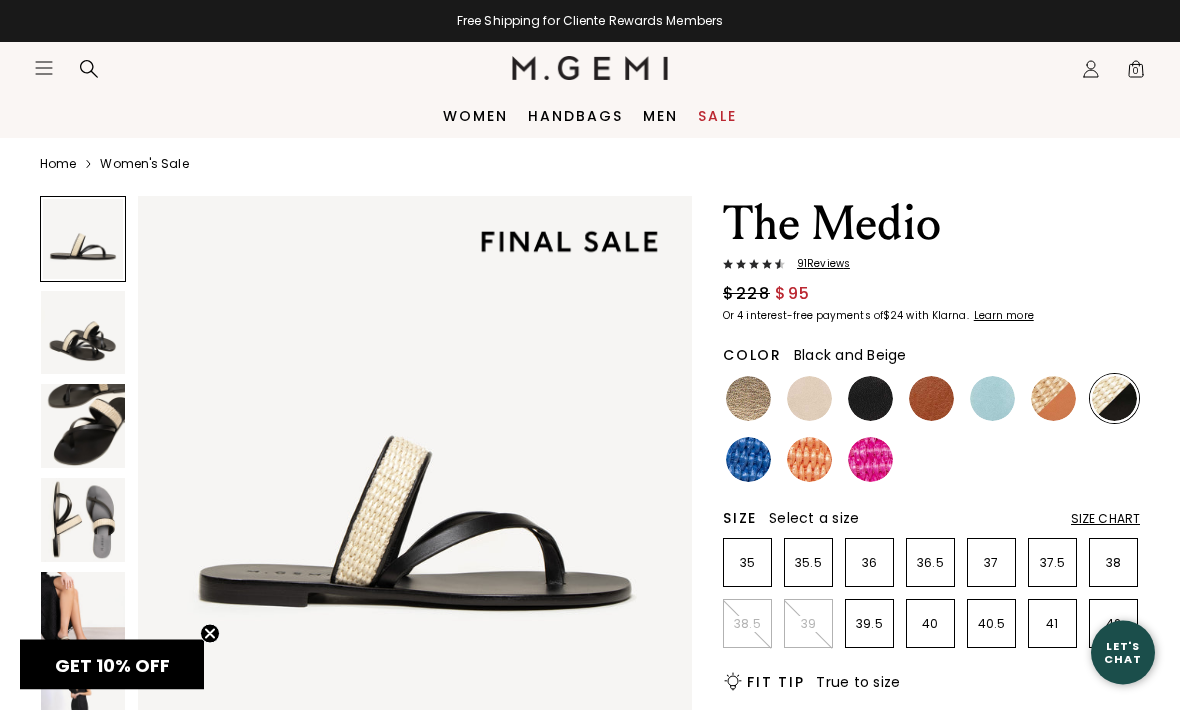 scroll, scrollTop: 0, scrollLeft: 0, axis: both 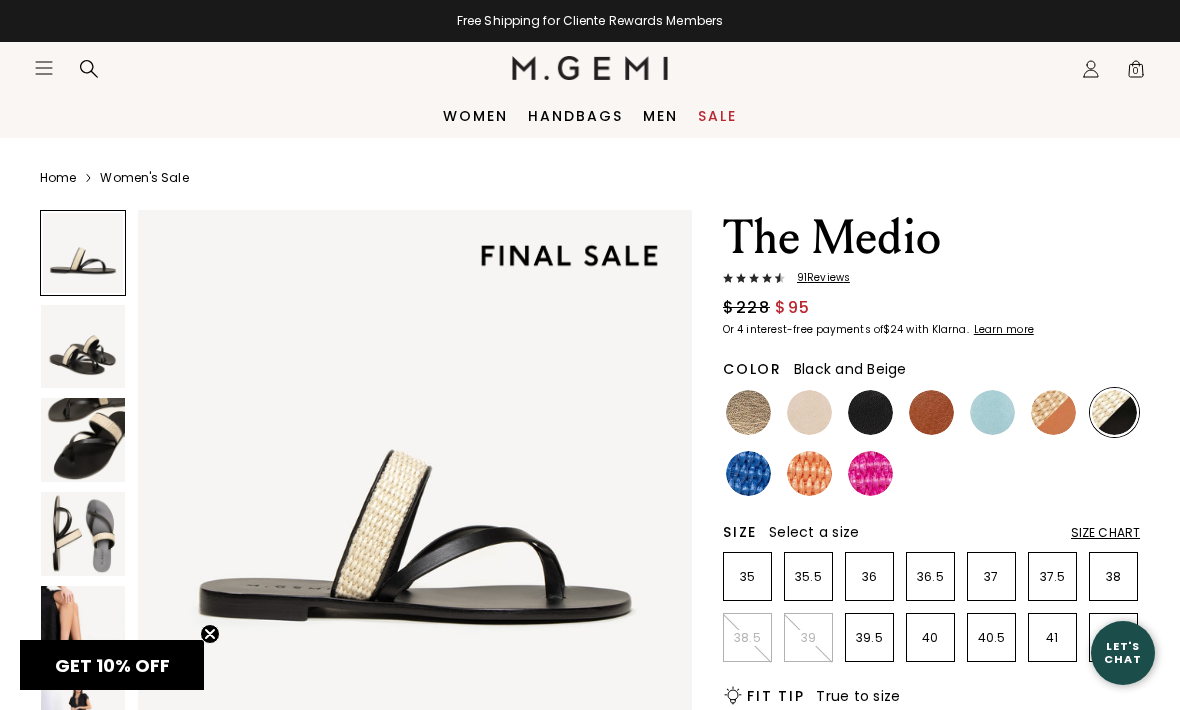 click on "Women's Sale" at bounding box center [144, 178] 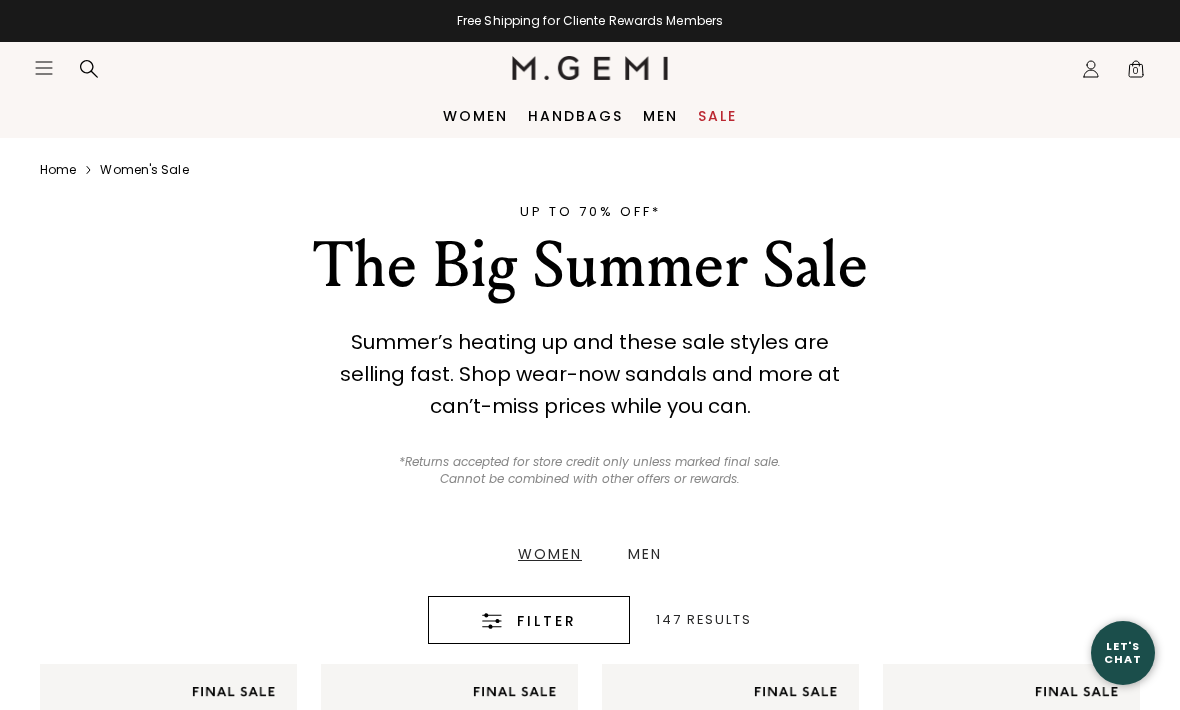 scroll, scrollTop: 0, scrollLeft: 0, axis: both 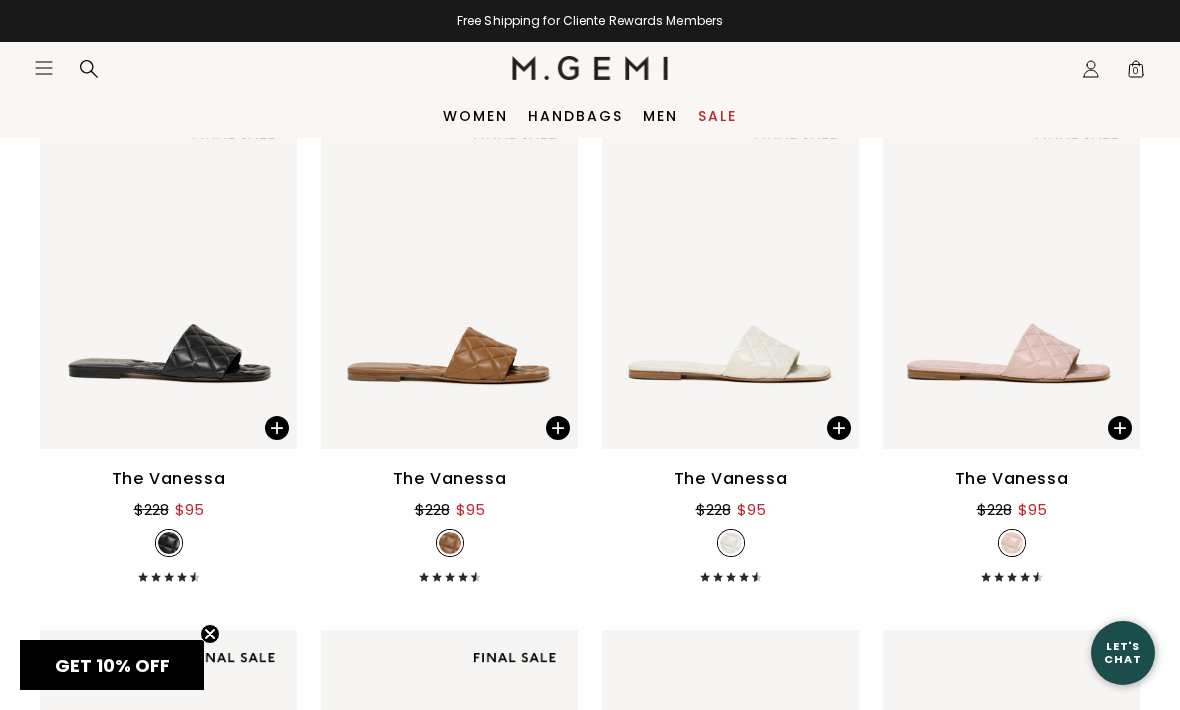click on "$228 $95" at bounding box center (169, 506) 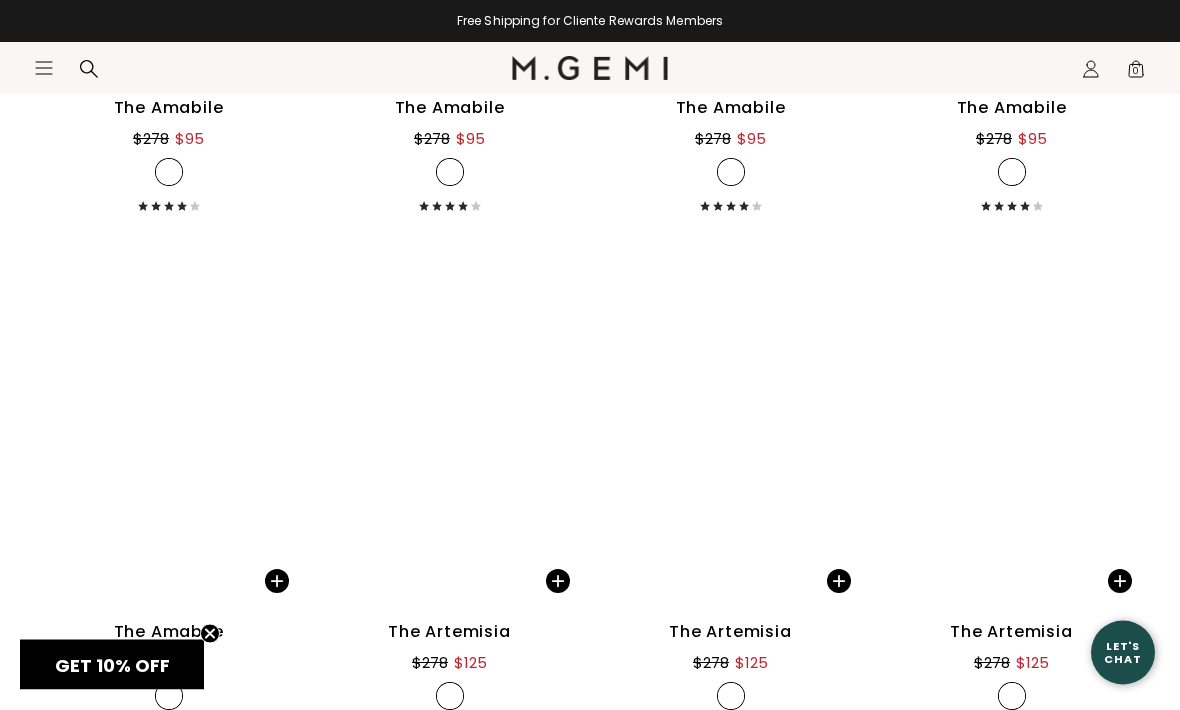 scroll, scrollTop: 10354, scrollLeft: 0, axis: vertical 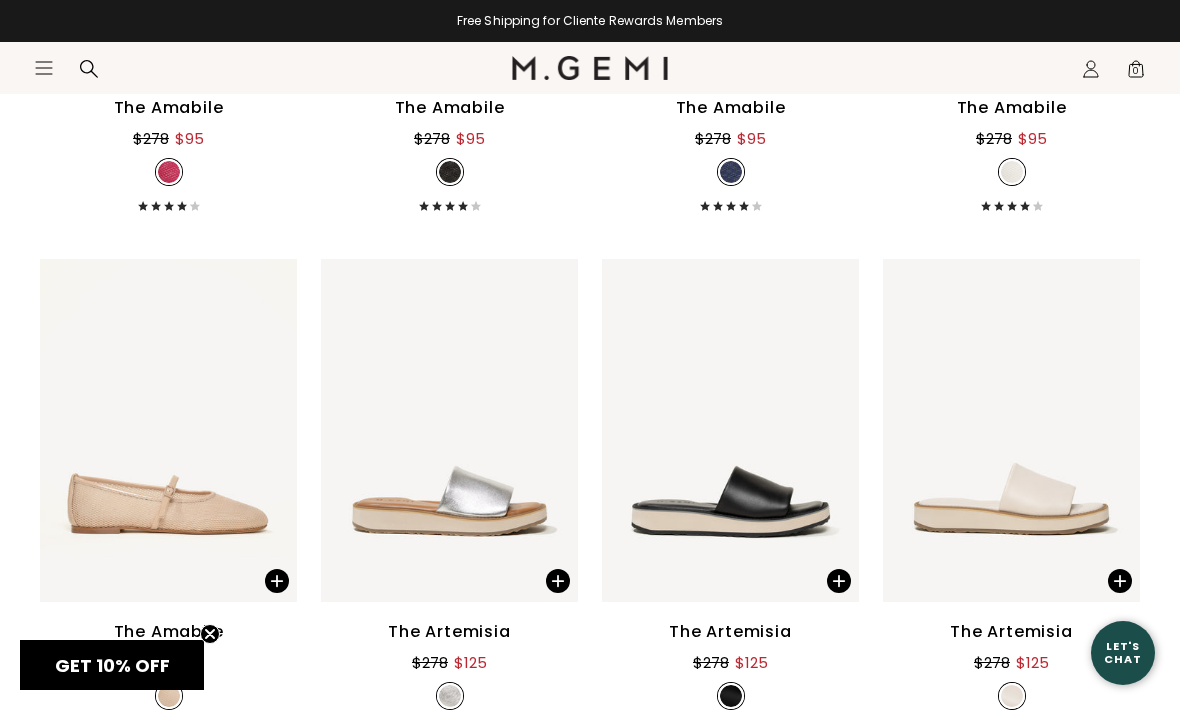 click on "The Artemisia" at bounding box center (730, 632) 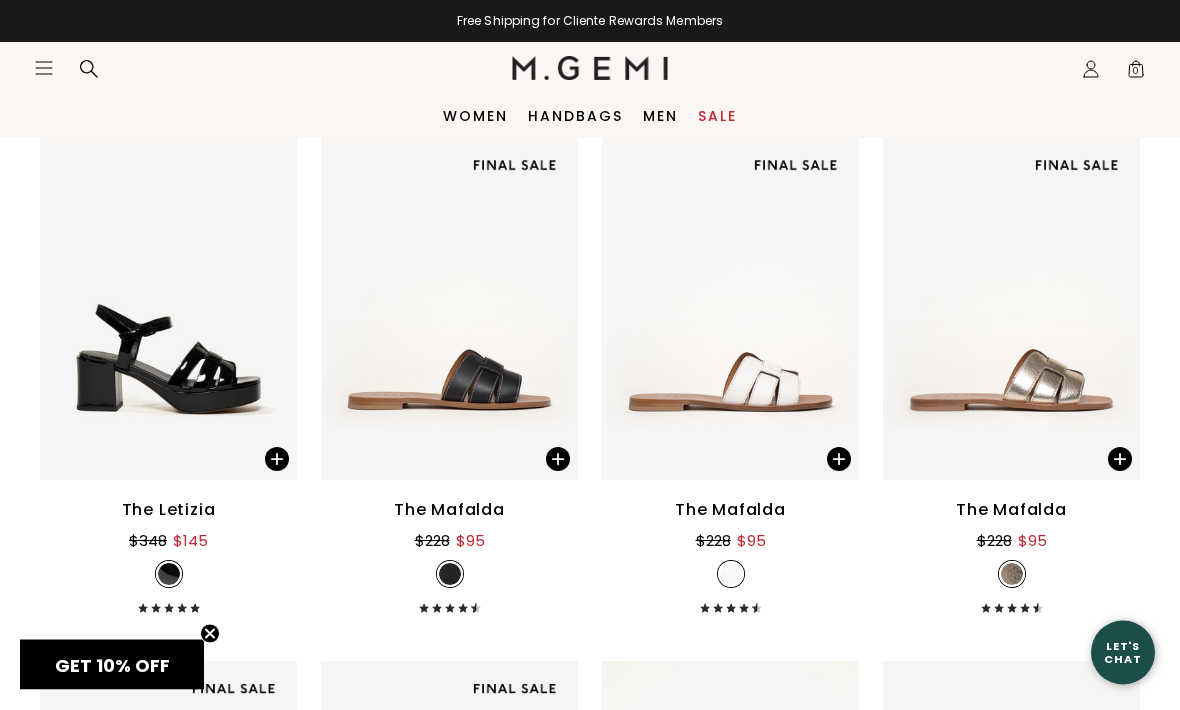scroll, scrollTop: 8381, scrollLeft: 0, axis: vertical 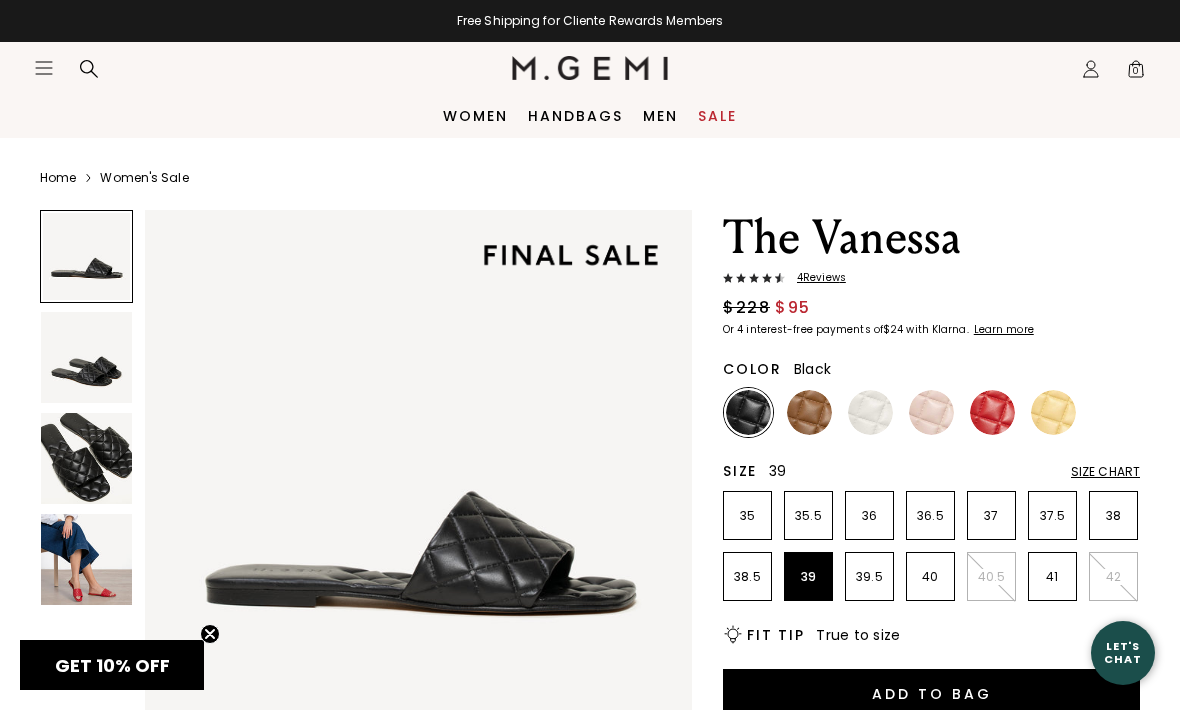 click on "39" at bounding box center [808, 576] 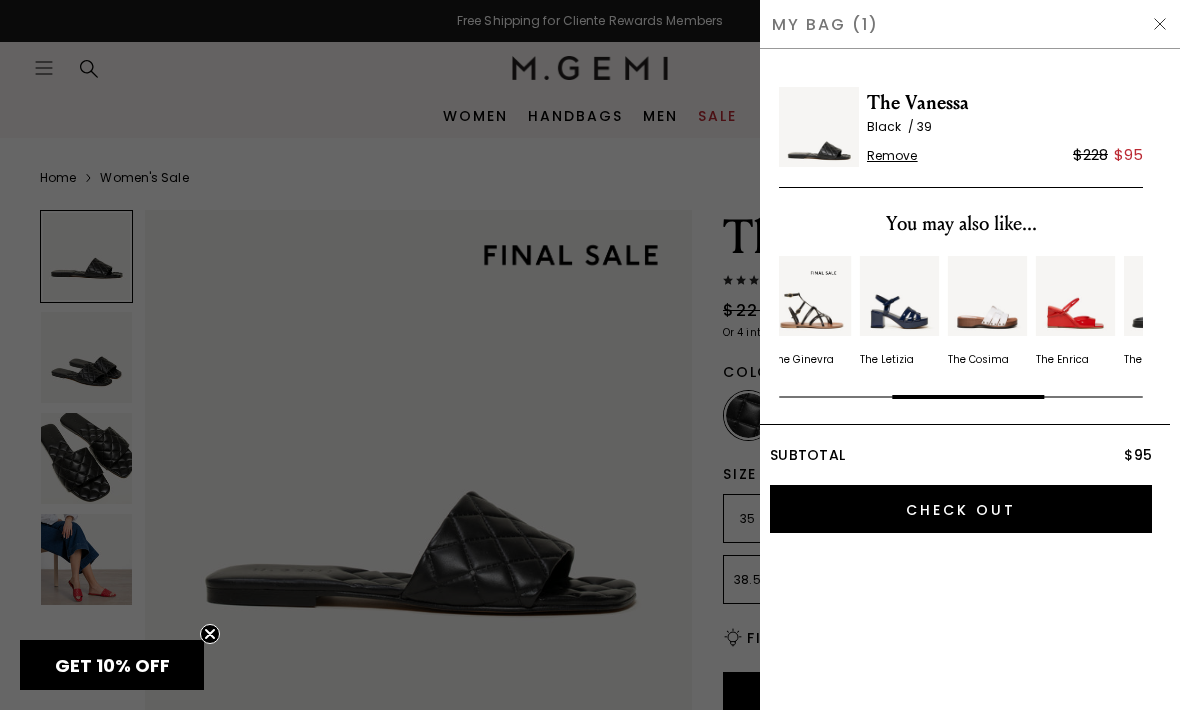 click at bounding box center [1160, 24] 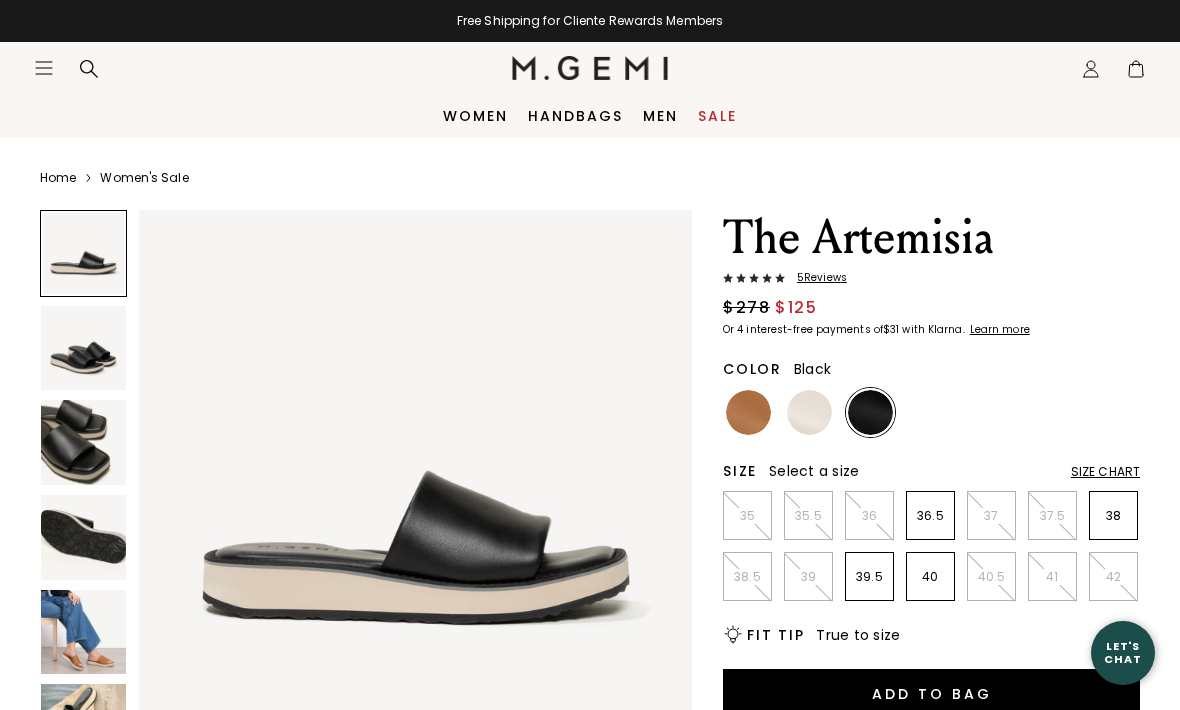 scroll, scrollTop: 0, scrollLeft: 0, axis: both 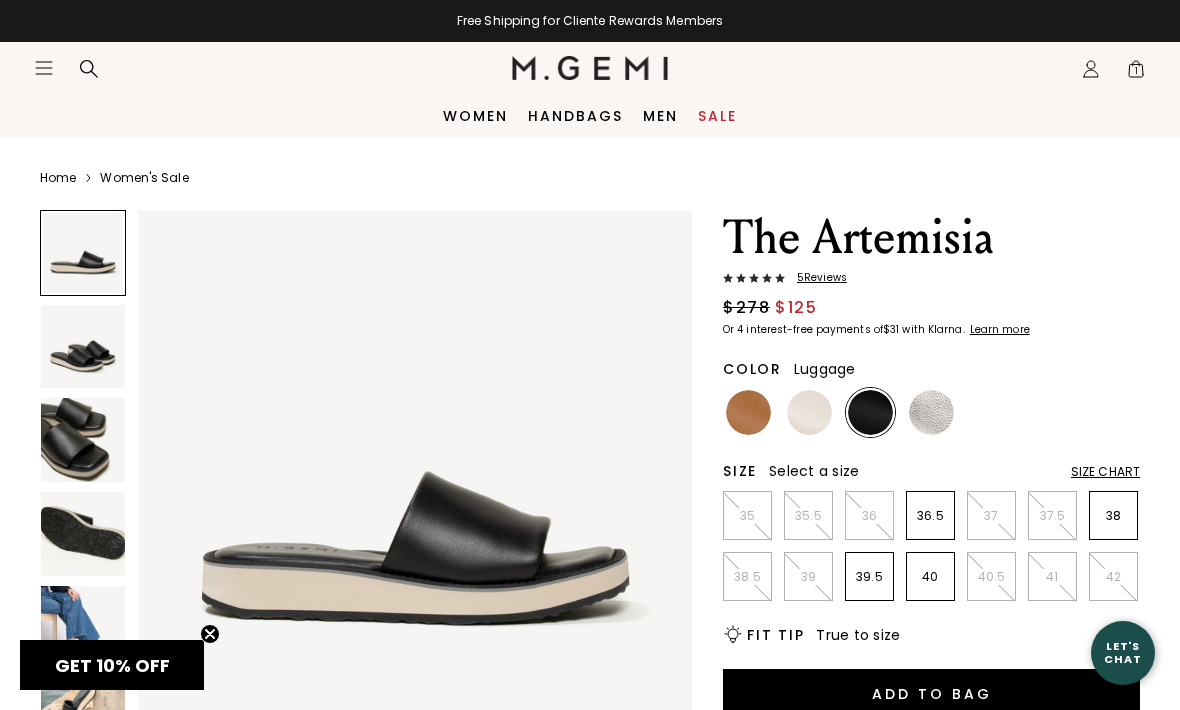 click at bounding box center [748, 412] 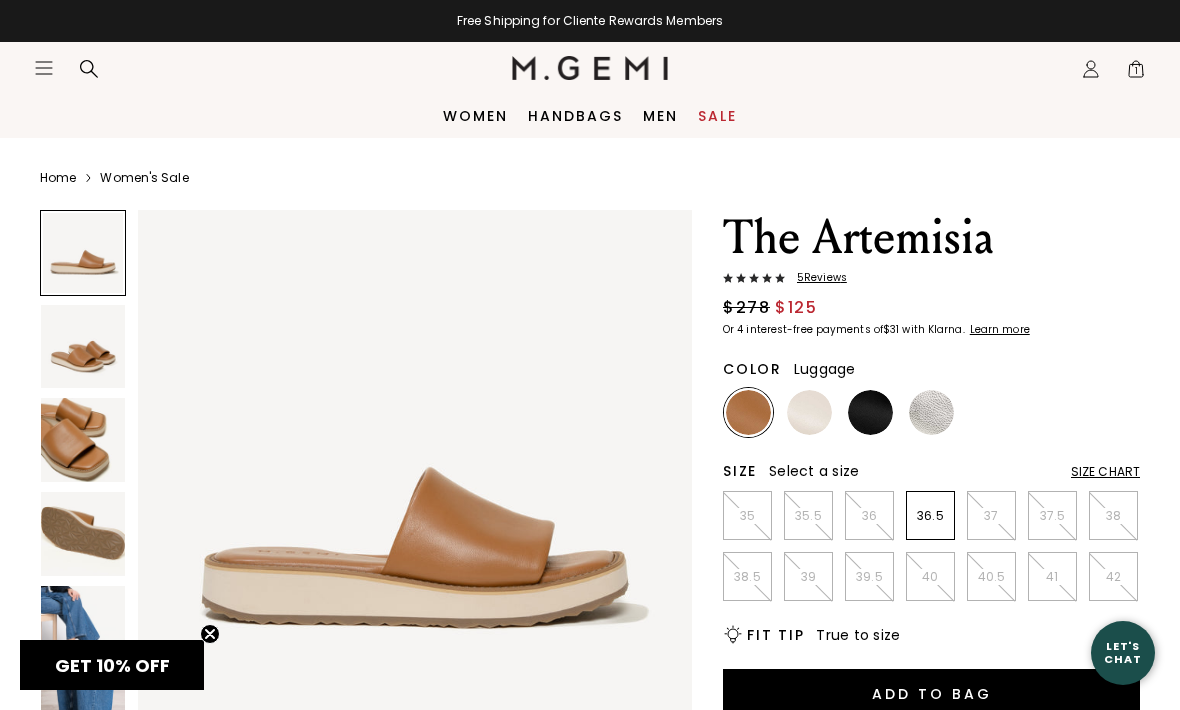 click at bounding box center [809, 412] 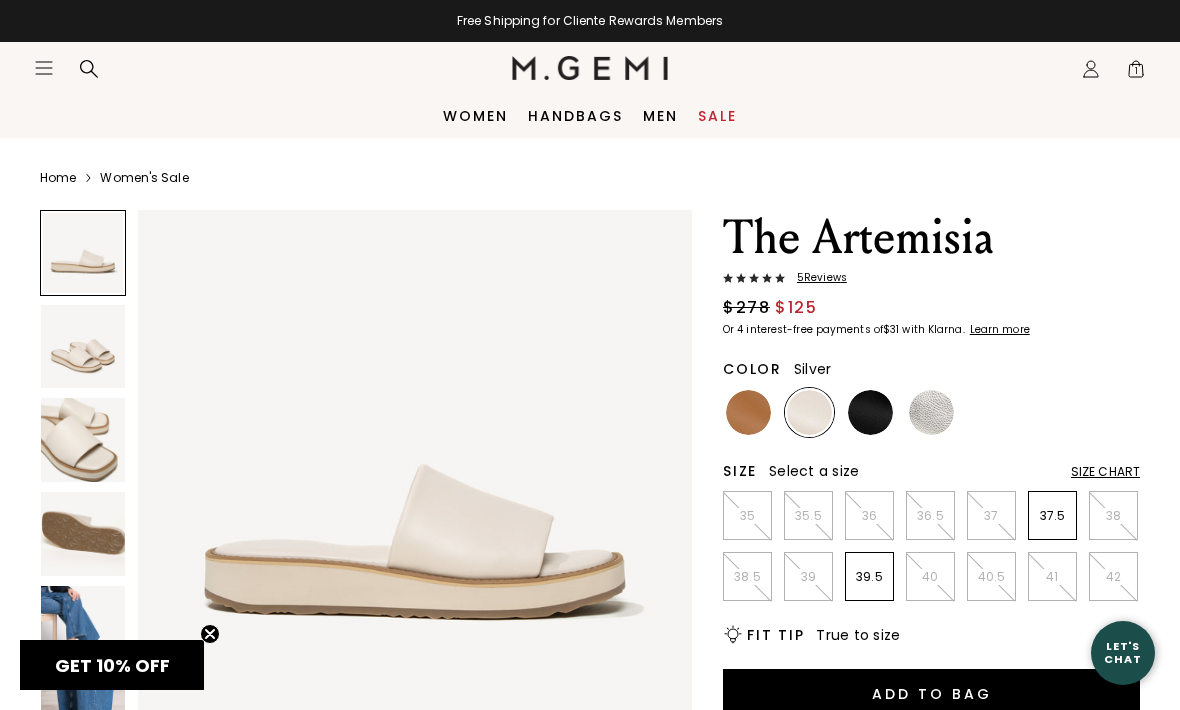 click at bounding box center [931, 412] 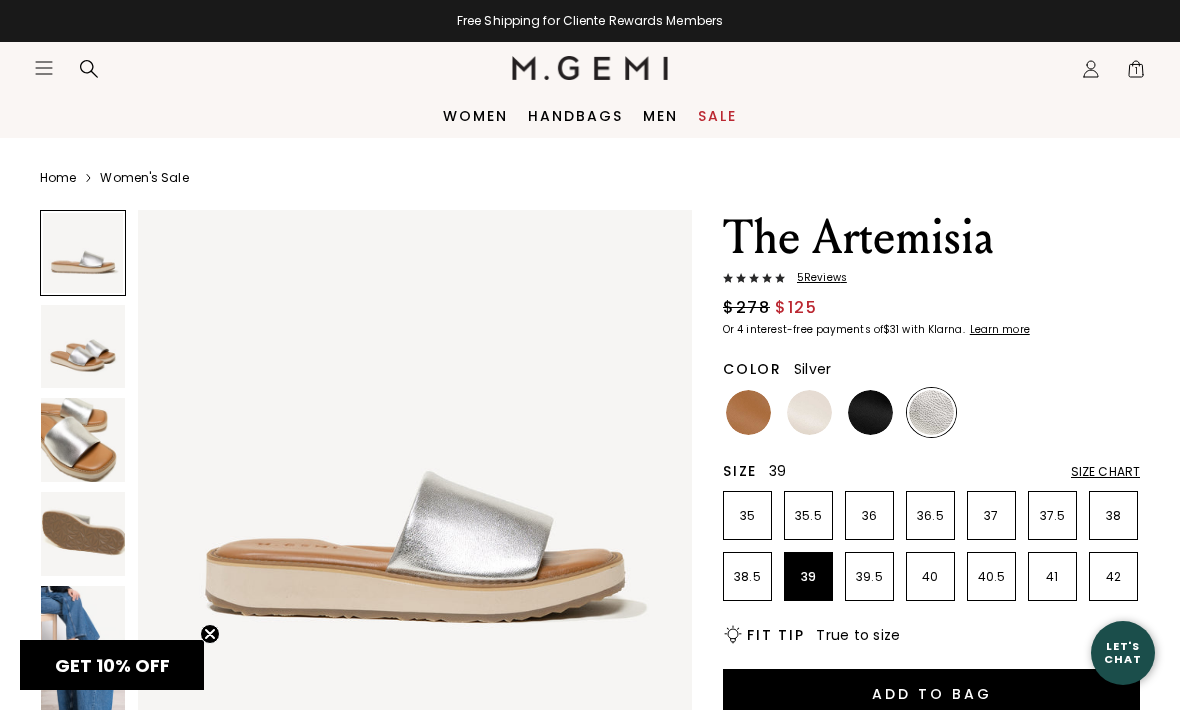 click on "39" at bounding box center (808, 576) 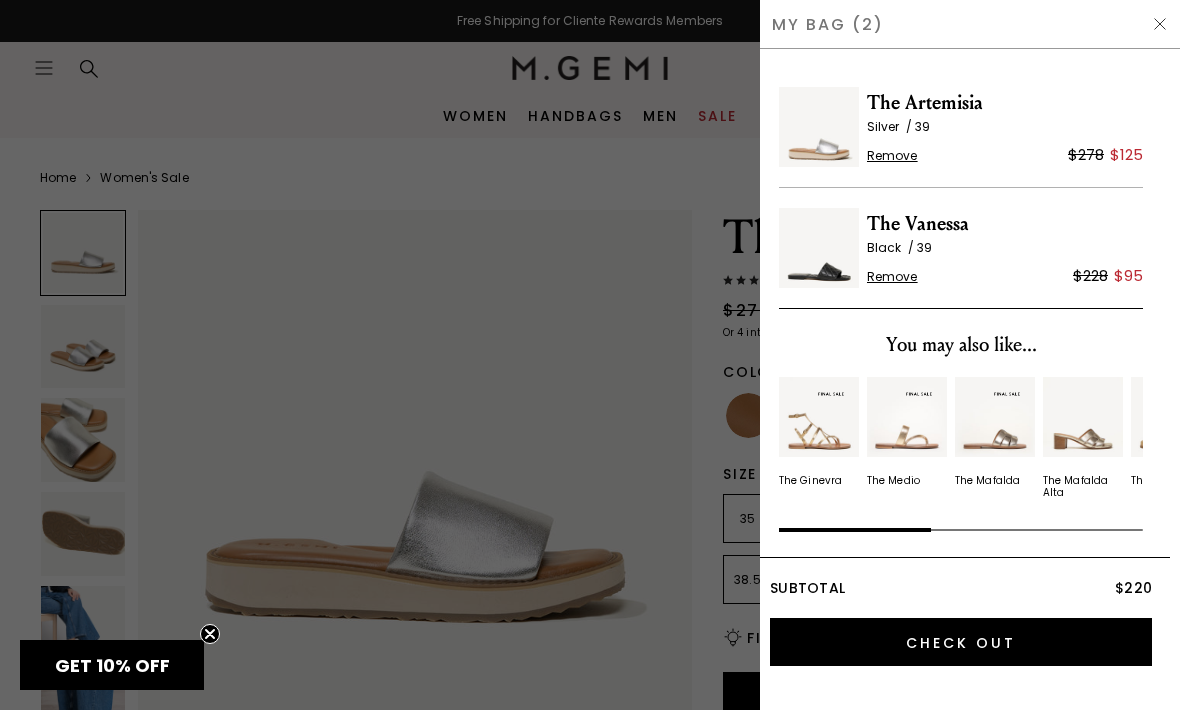 click at bounding box center (1160, 24) 